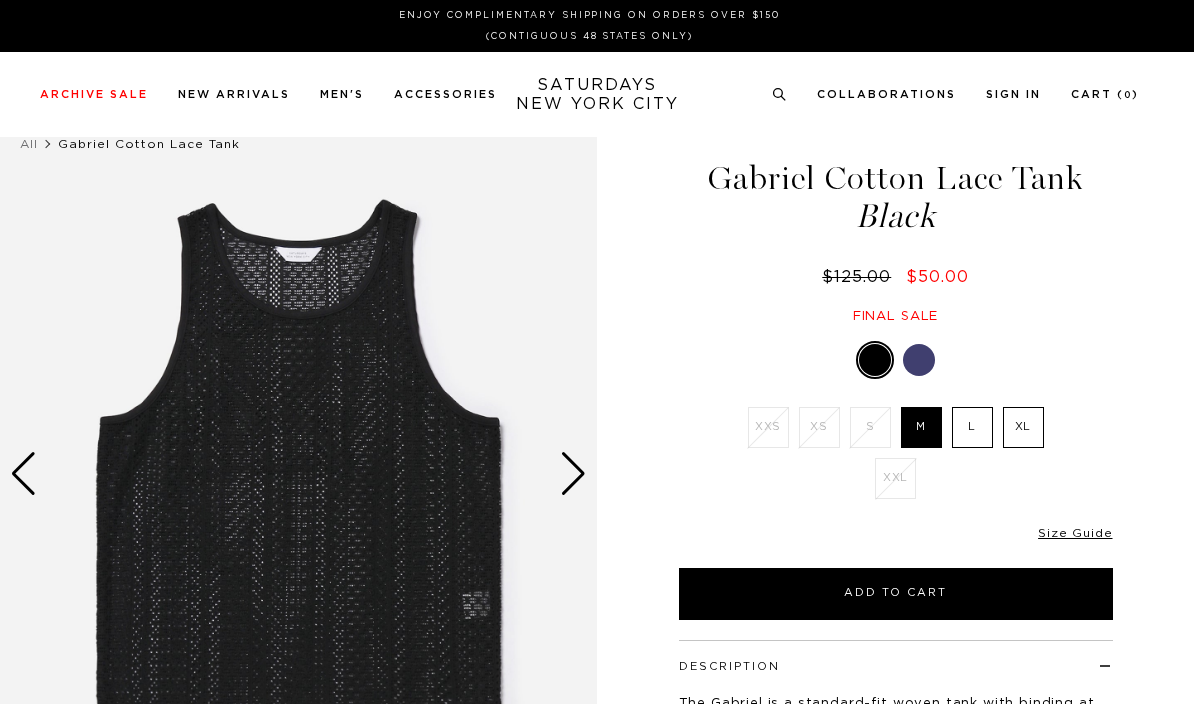 scroll, scrollTop: 0, scrollLeft: 0, axis: both 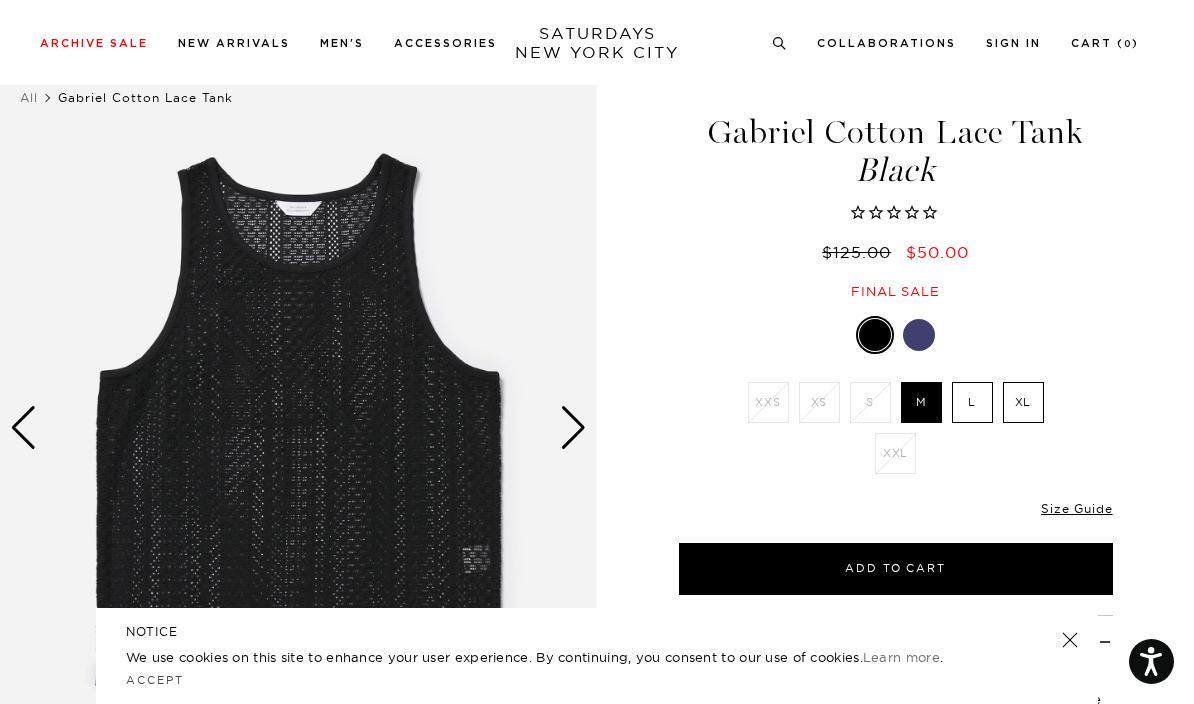 click at bounding box center (573, 428) 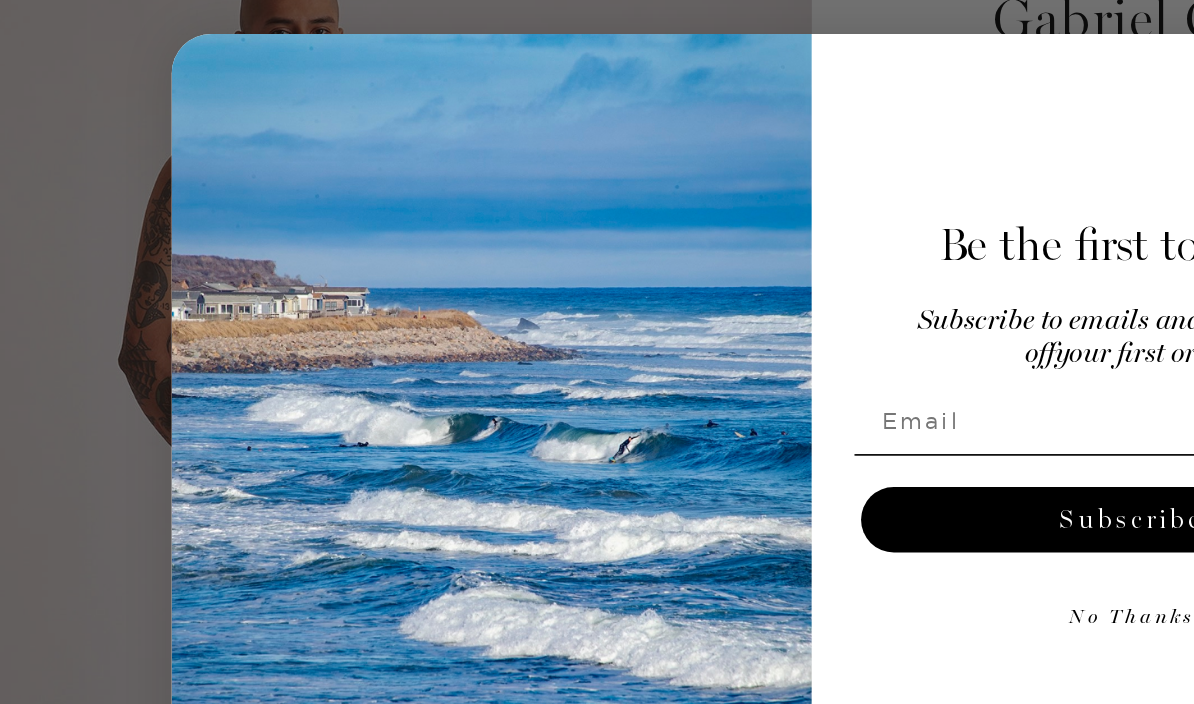 scroll, scrollTop: 24, scrollLeft: 0, axis: vertical 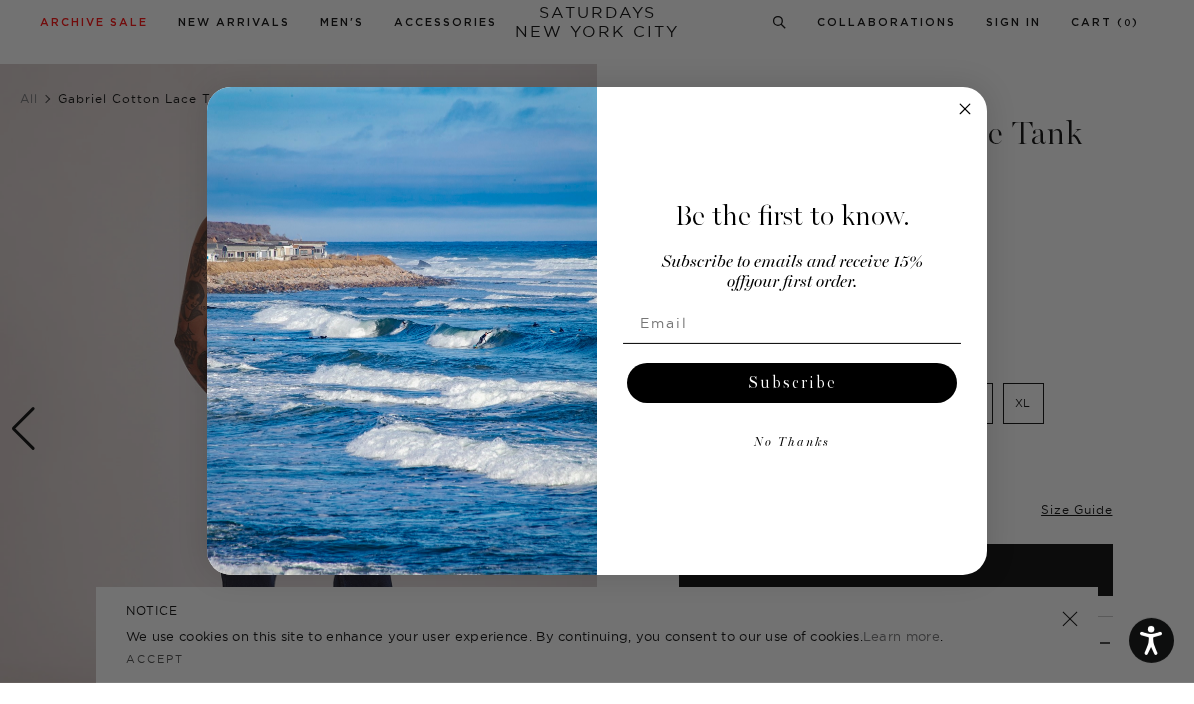click 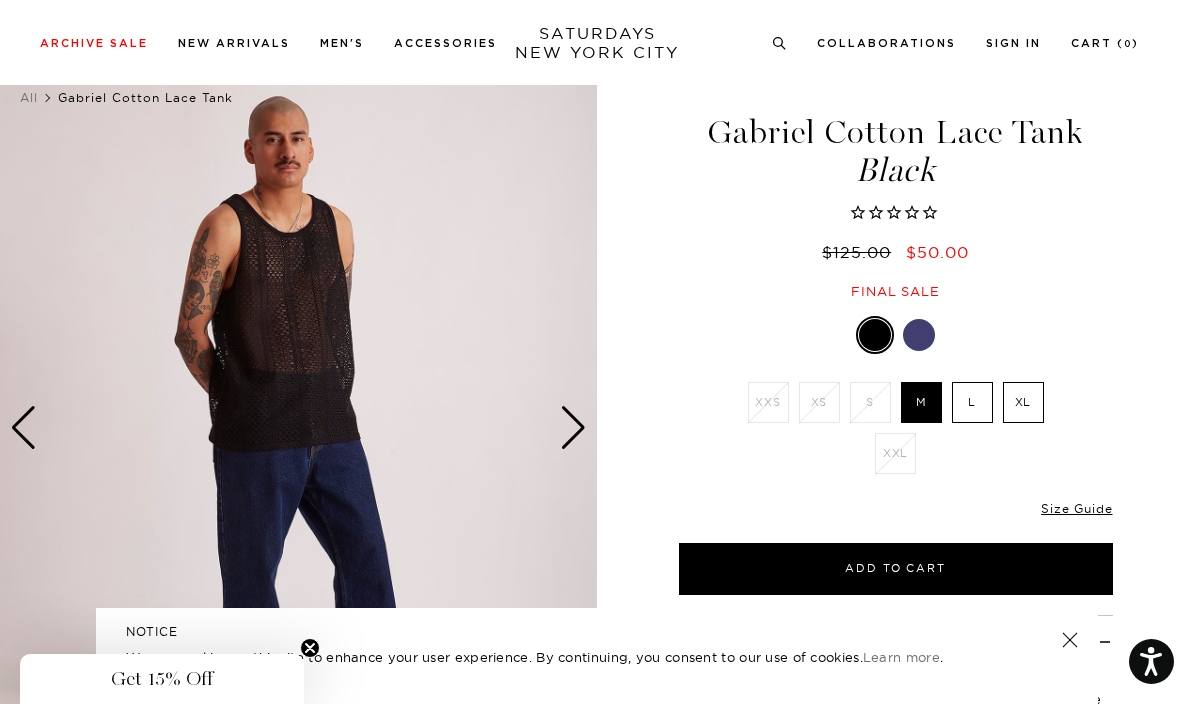 scroll, scrollTop: 75, scrollLeft: 0, axis: vertical 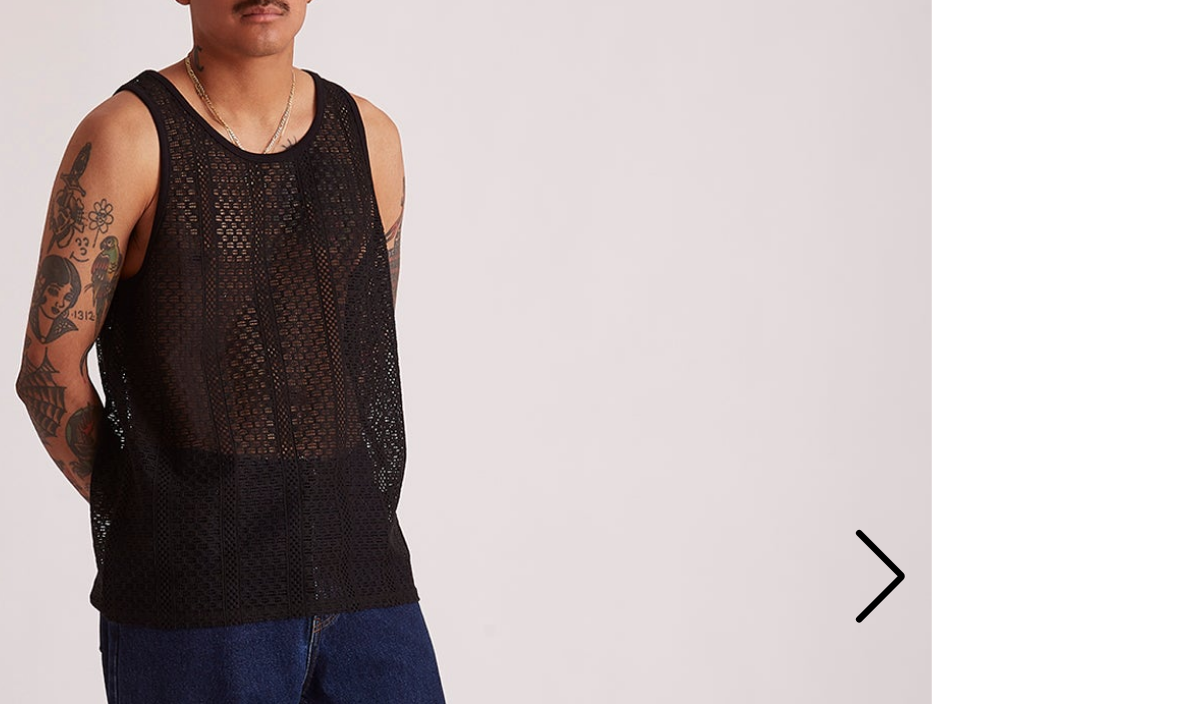 click at bounding box center [573, 399] 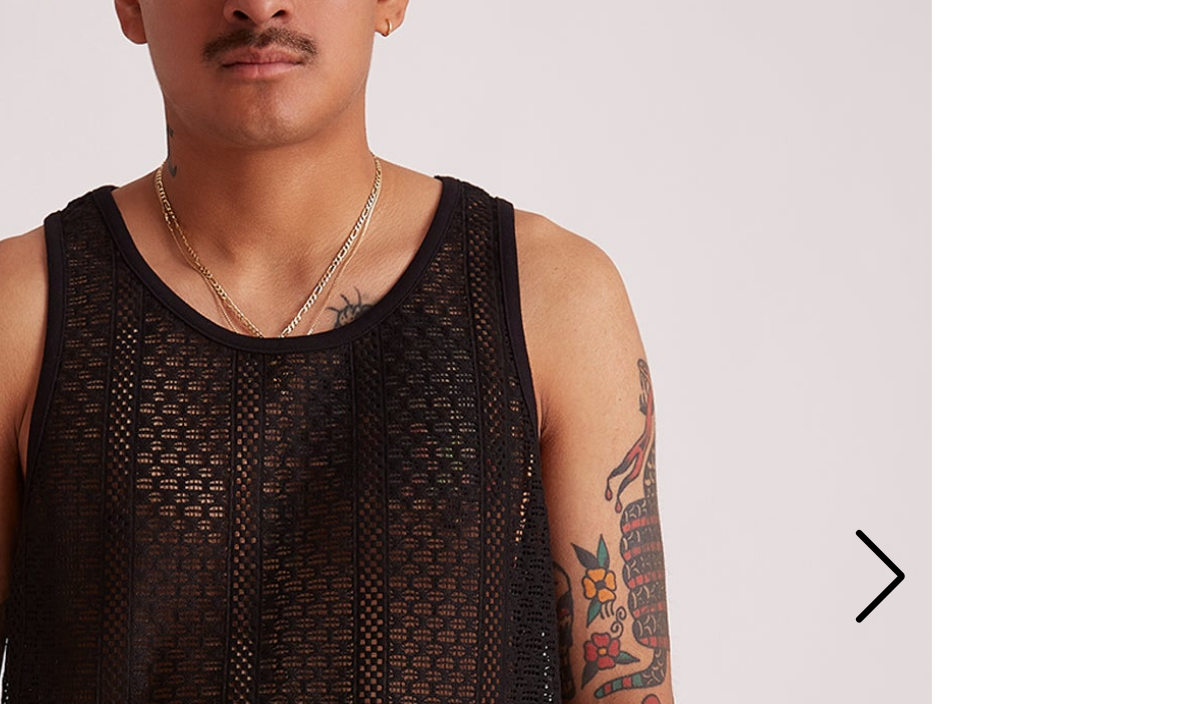click at bounding box center (573, 399) 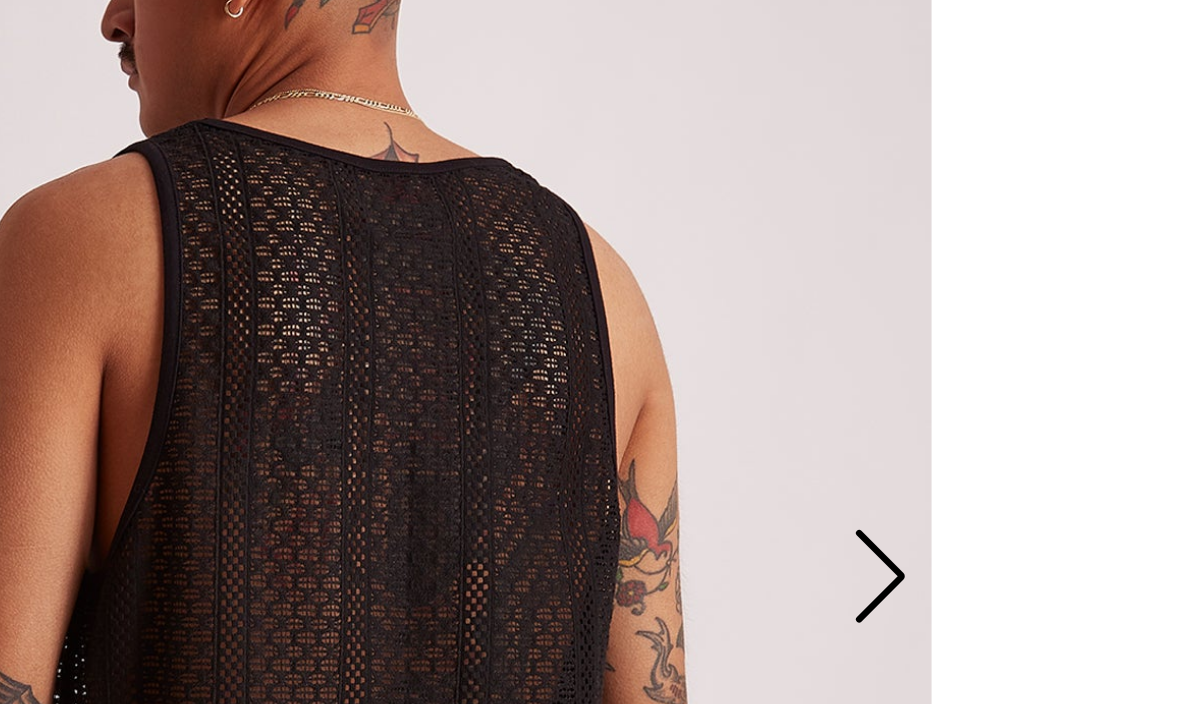 click at bounding box center [573, 399] 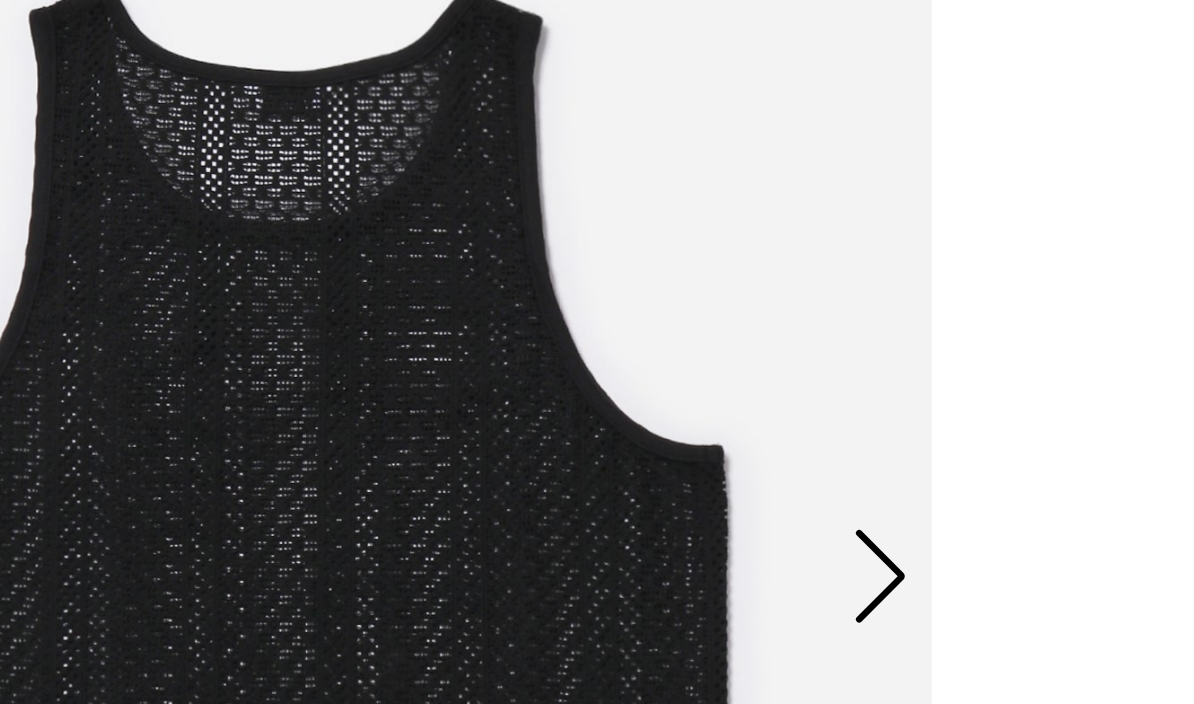 click at bounding box center [573, 399] 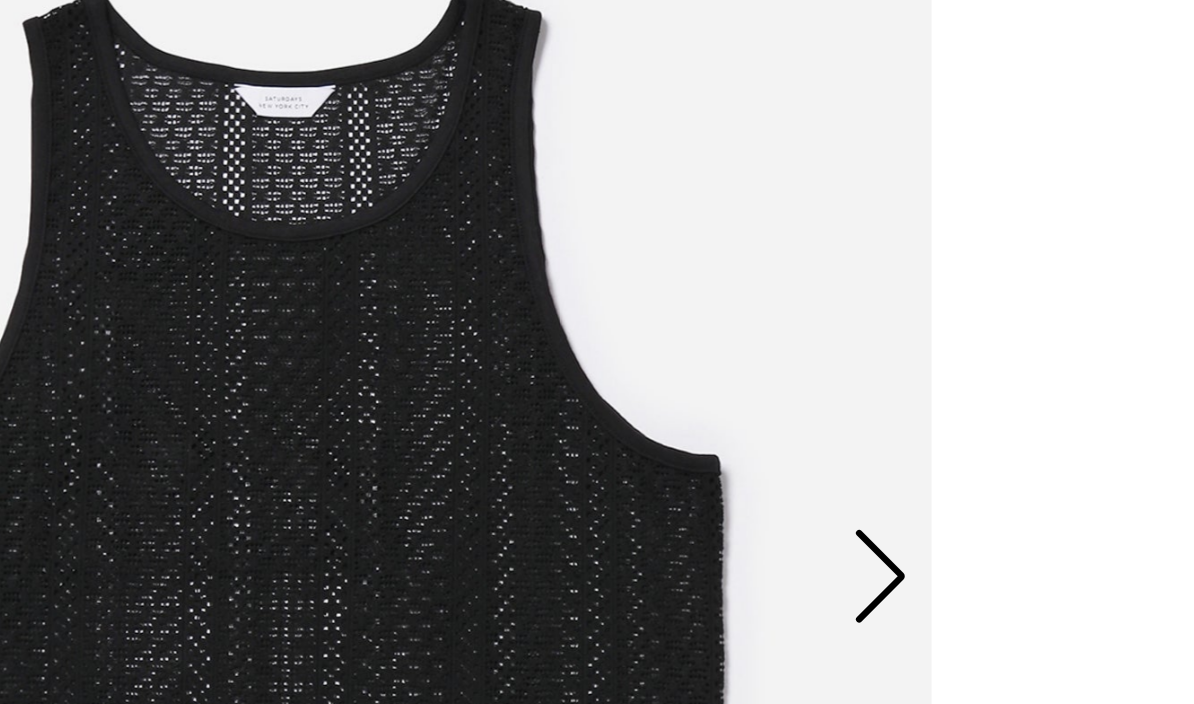 click at bounding box center (573, 399) 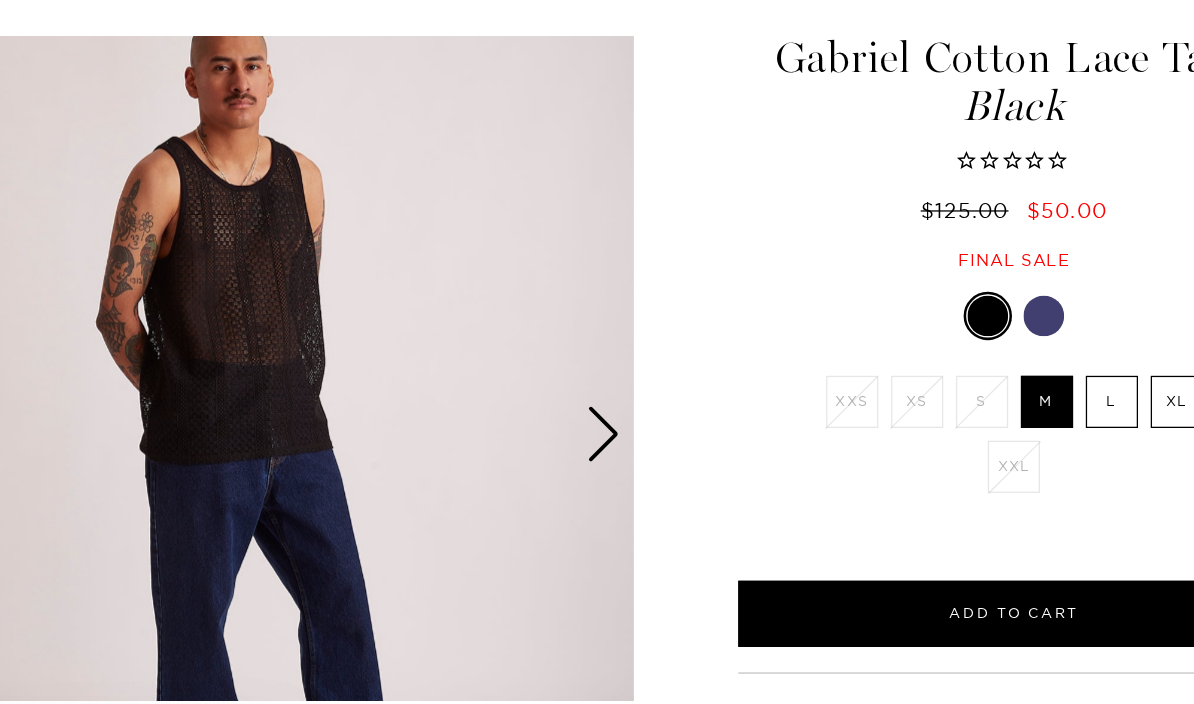 click at bounding box center (573, 399) 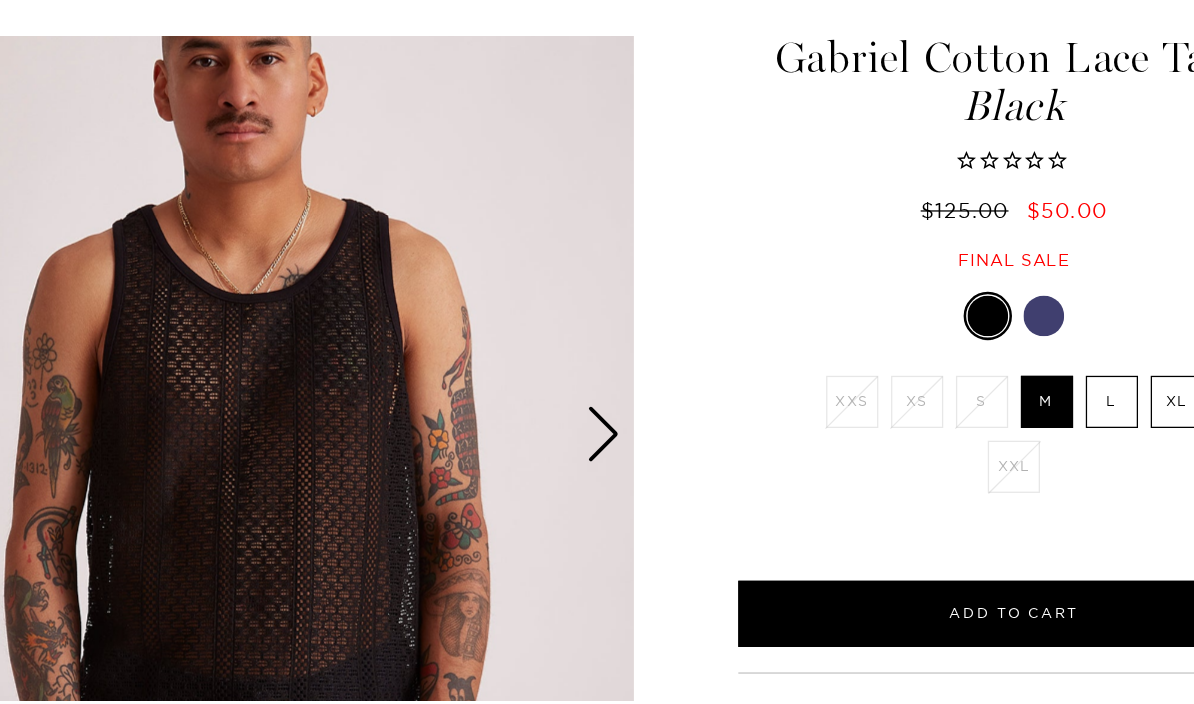 click at bounding box center [573, 399] 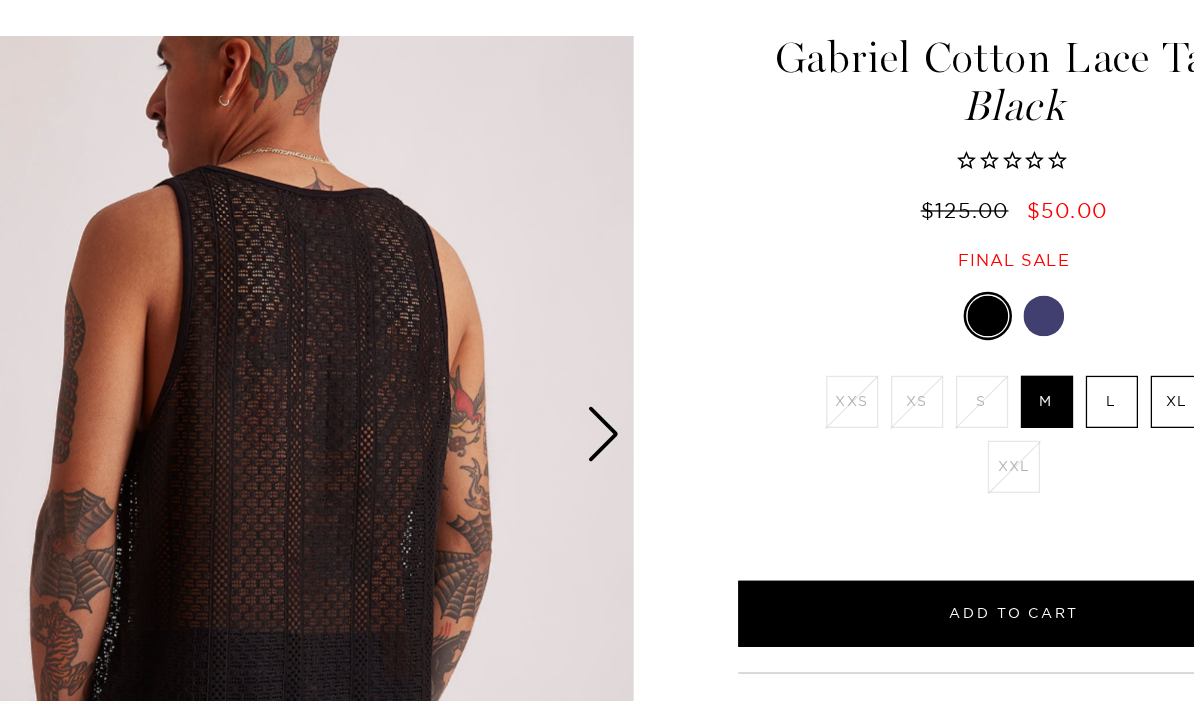 click at bounding box center [573, 399] 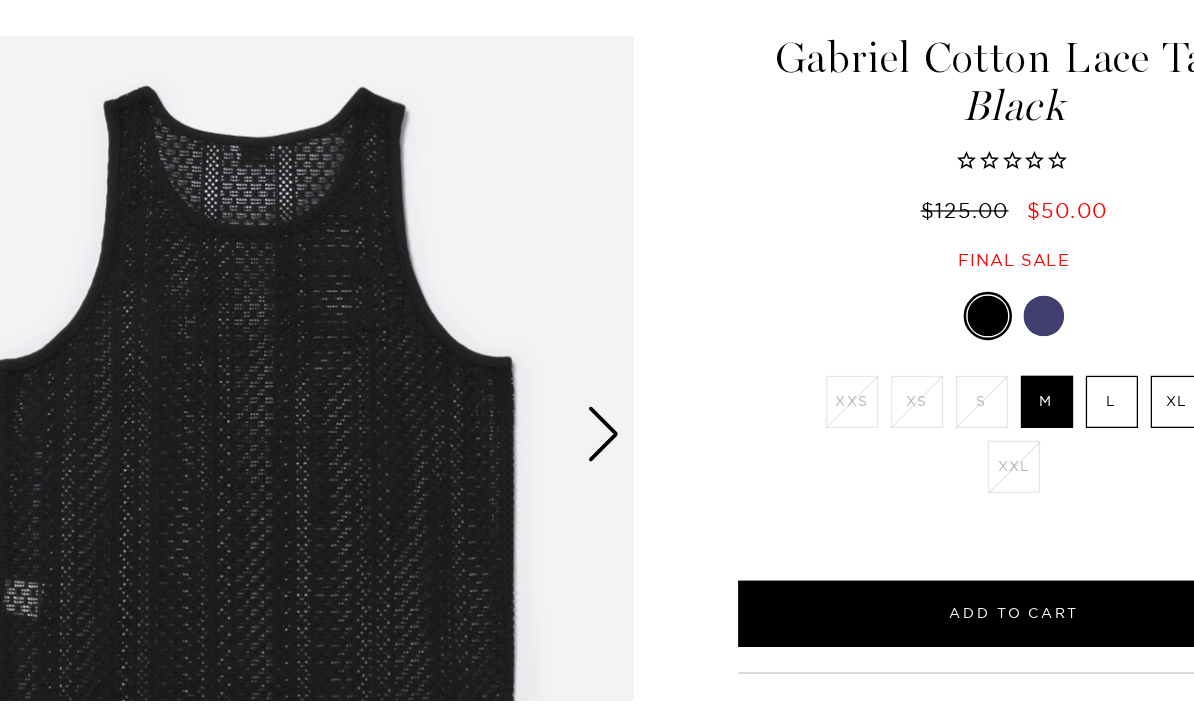 click on "XXS
XS
S
M
L
XL
XXL" at bounding box center [896, 404] 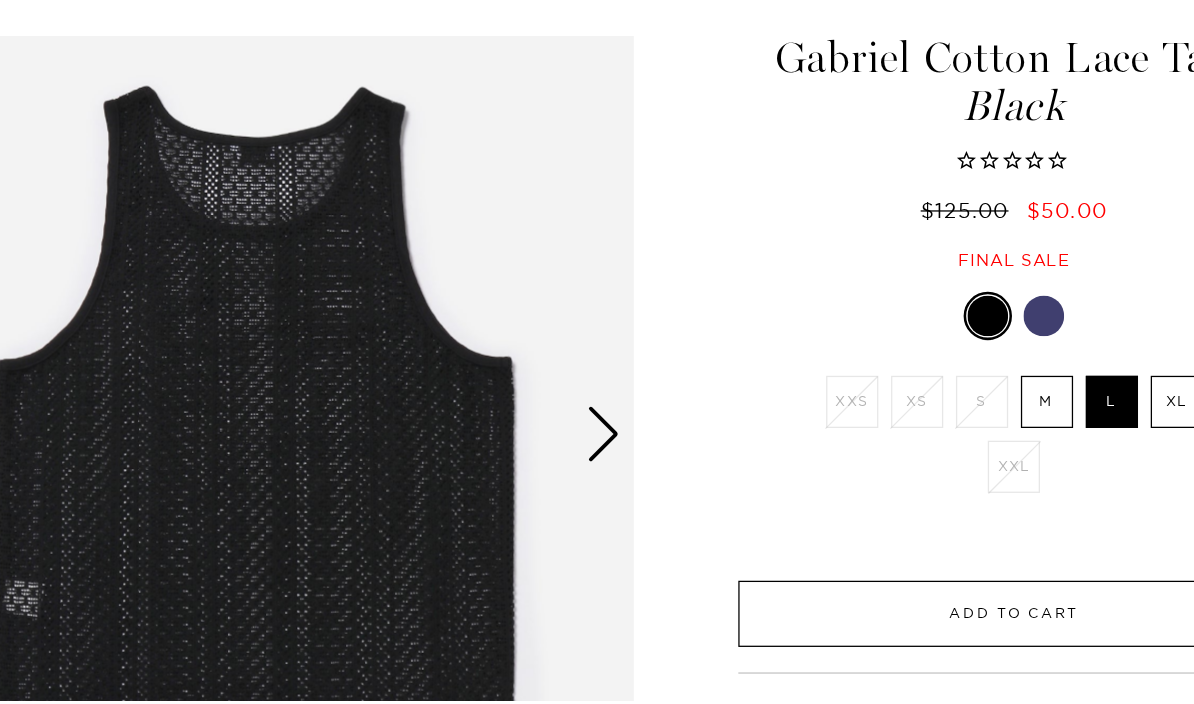click on "Add to Cart" at bounding box center [896, 540] 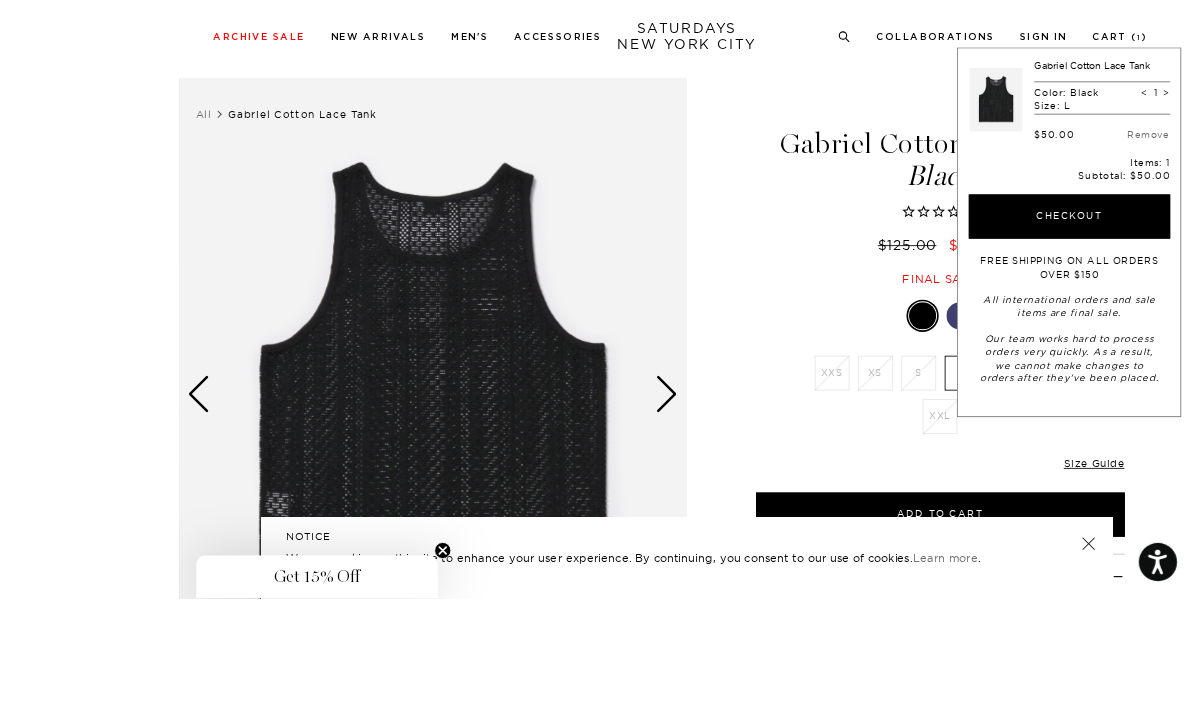 scroll, scrollTop: 10, scrollLeft: 0, axis: vertical 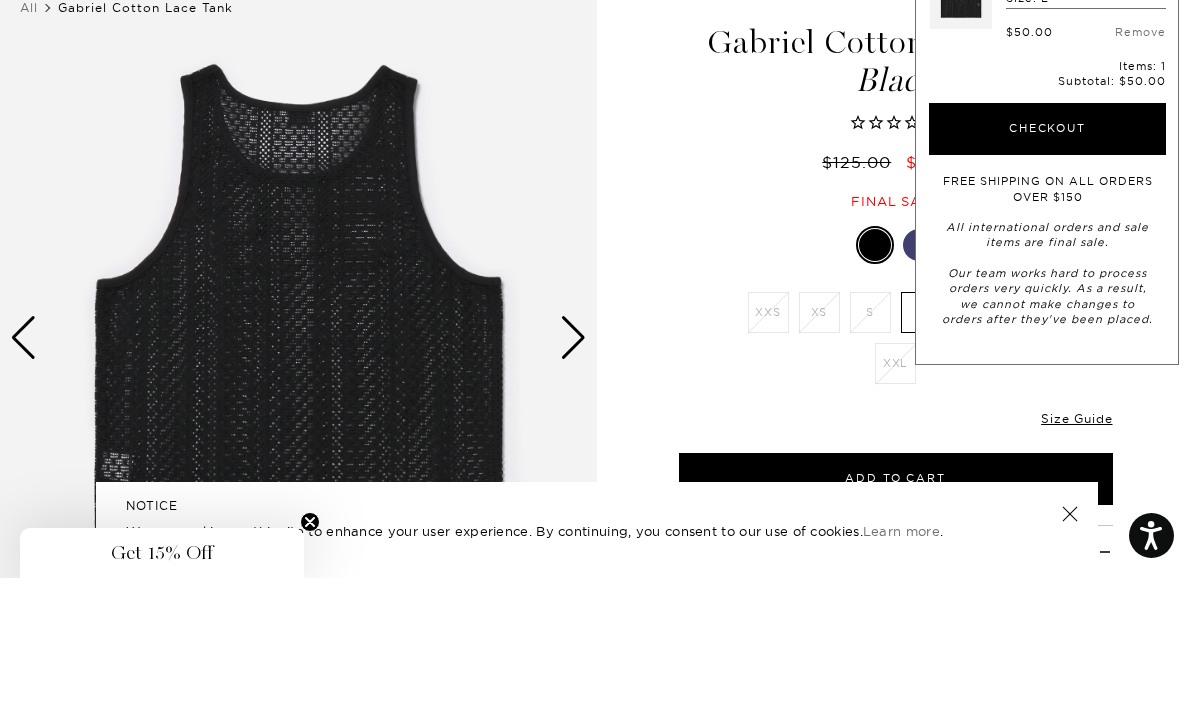 click at bounding box center (298, 464) 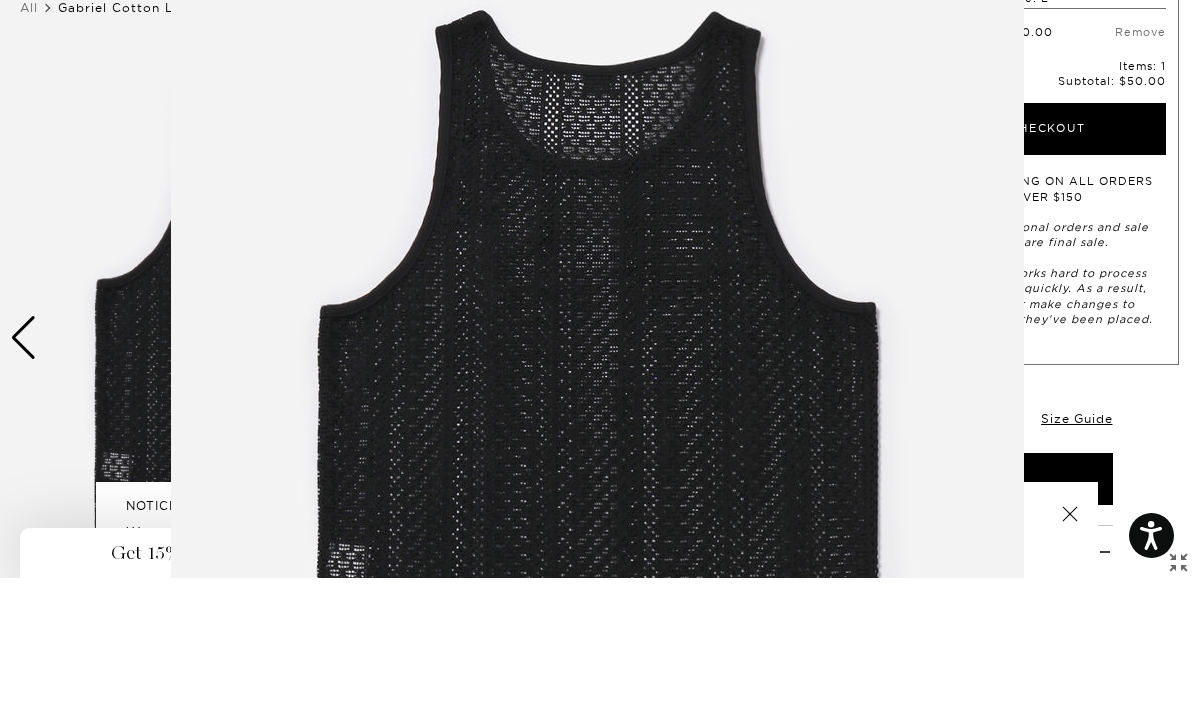 scroll, scrollTop: 160, scrollLeft: 0, axis: vertical 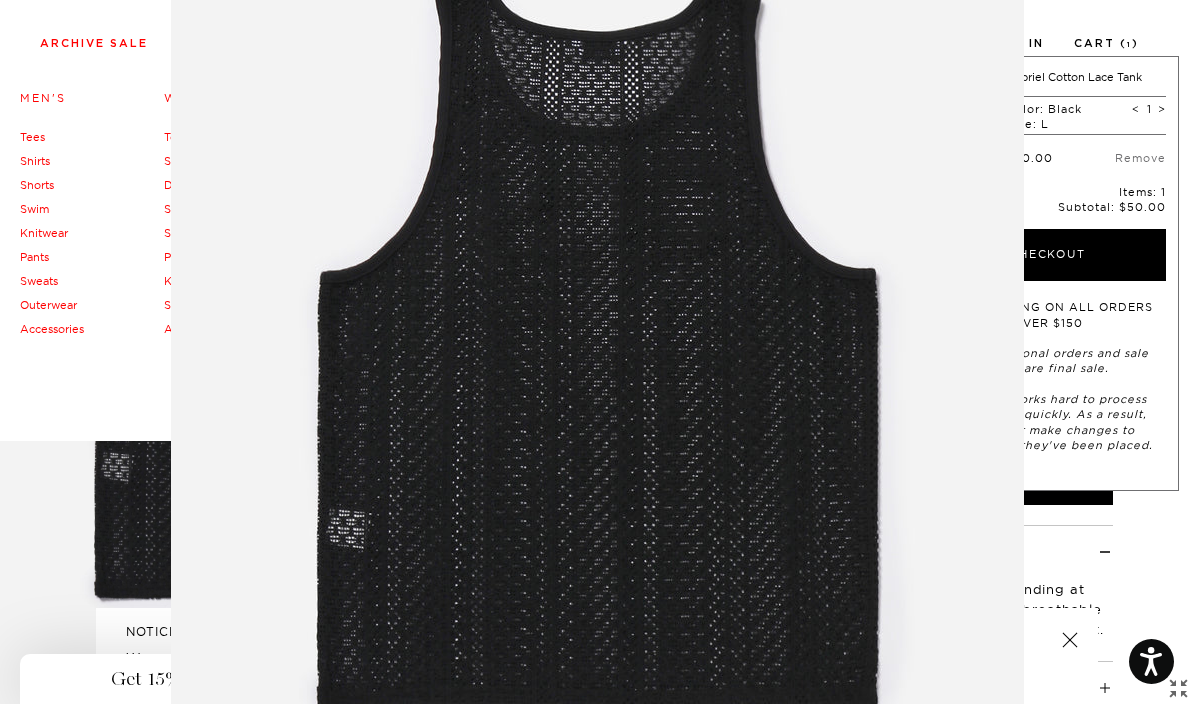 click at bounding box center [597, 352] 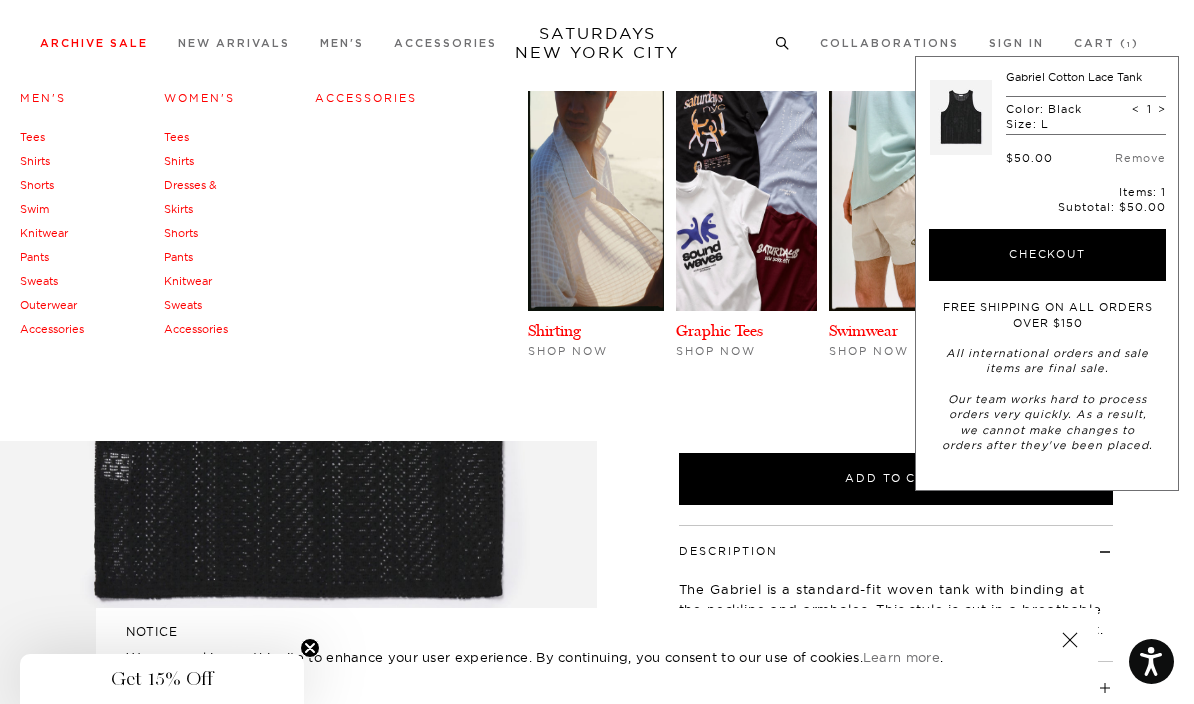 click on "Men's" at bounding box center [43, 98] 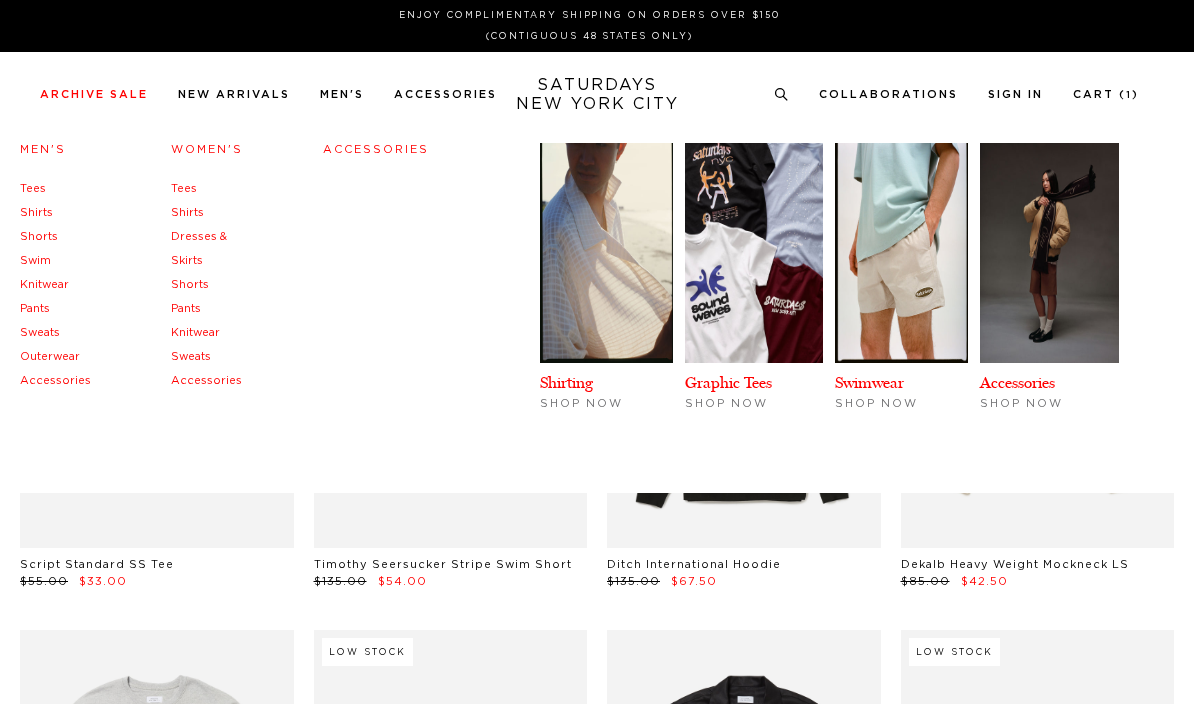 scroll, scrollTop: 0, scrollLeft: 0, axis: both 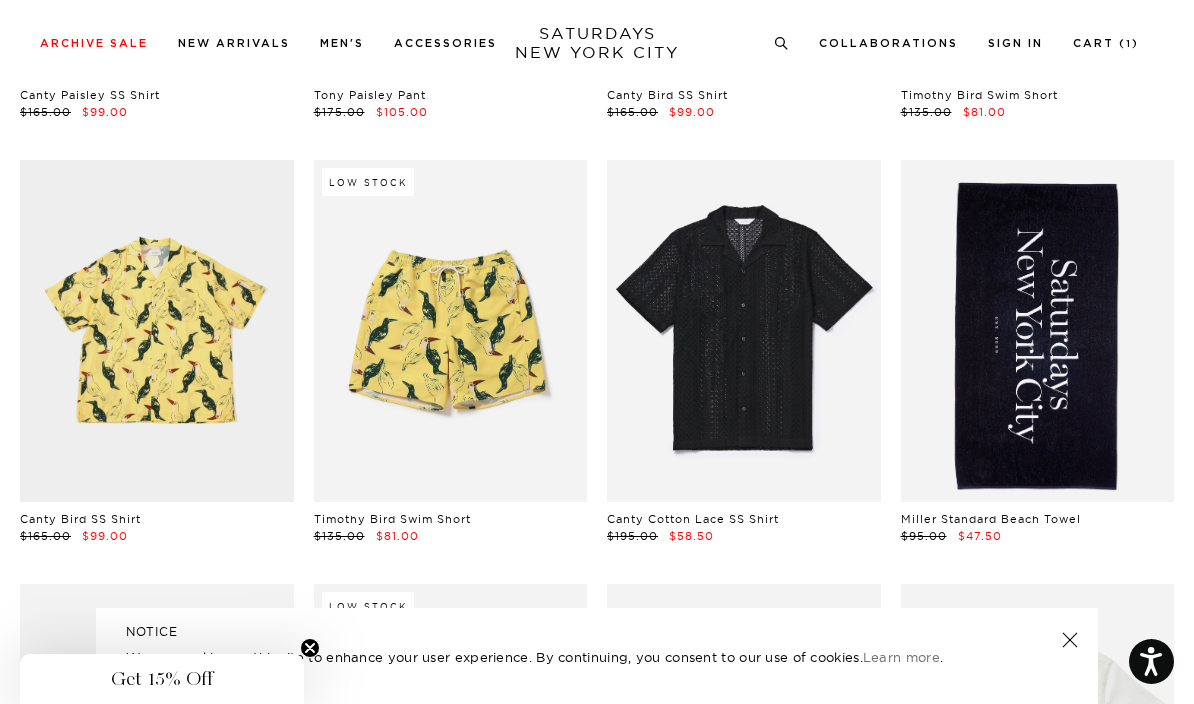 click at bounding box center (1038, 331) 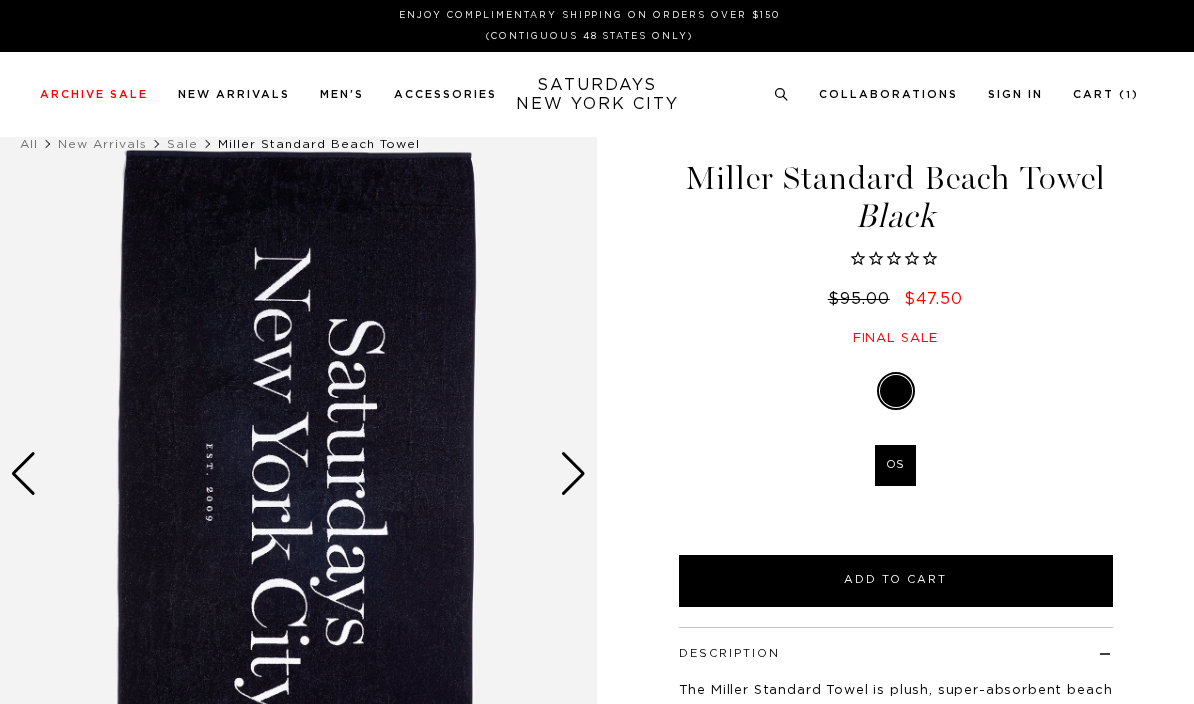 scroll, scrollTop: 0, scrollLeft: 0, axis: both 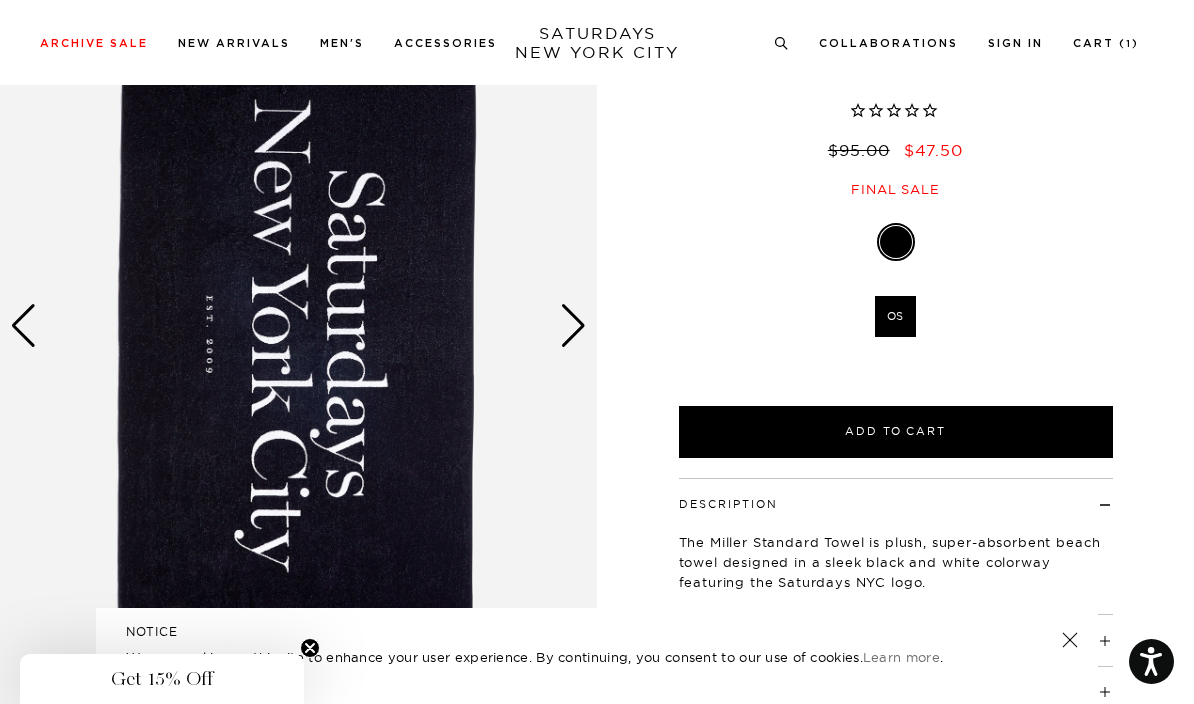 click at bounding box center [298, 326] 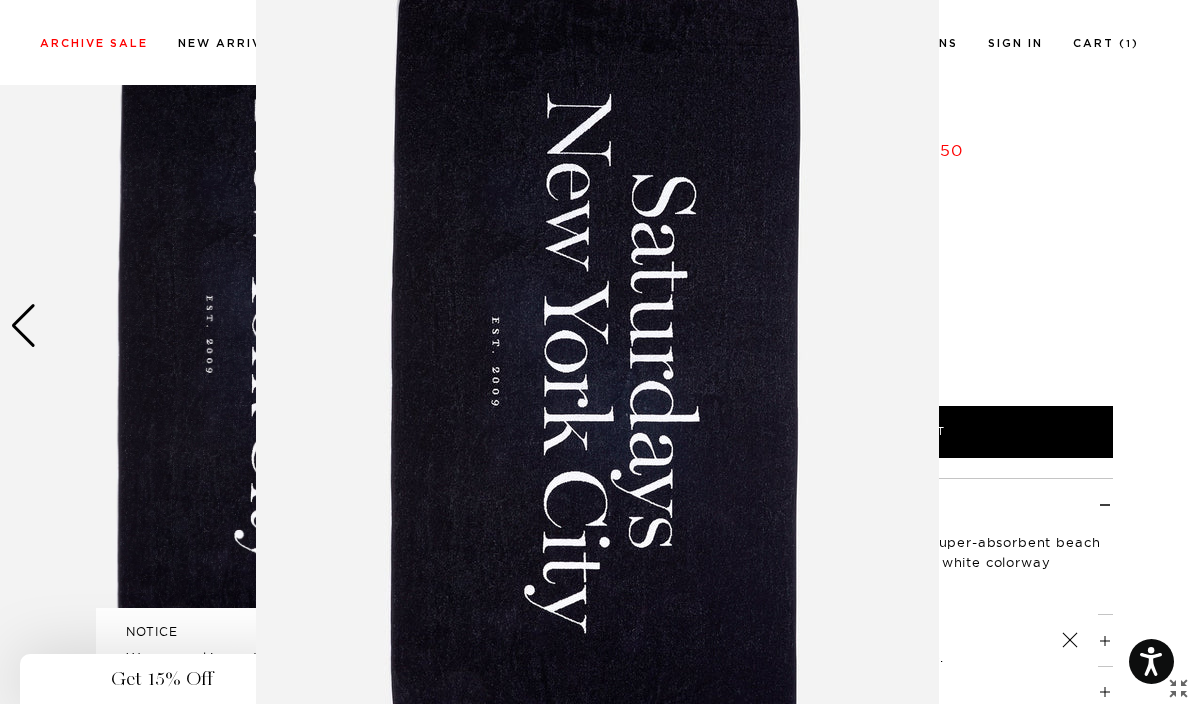 click at bounding box center [597, 352] 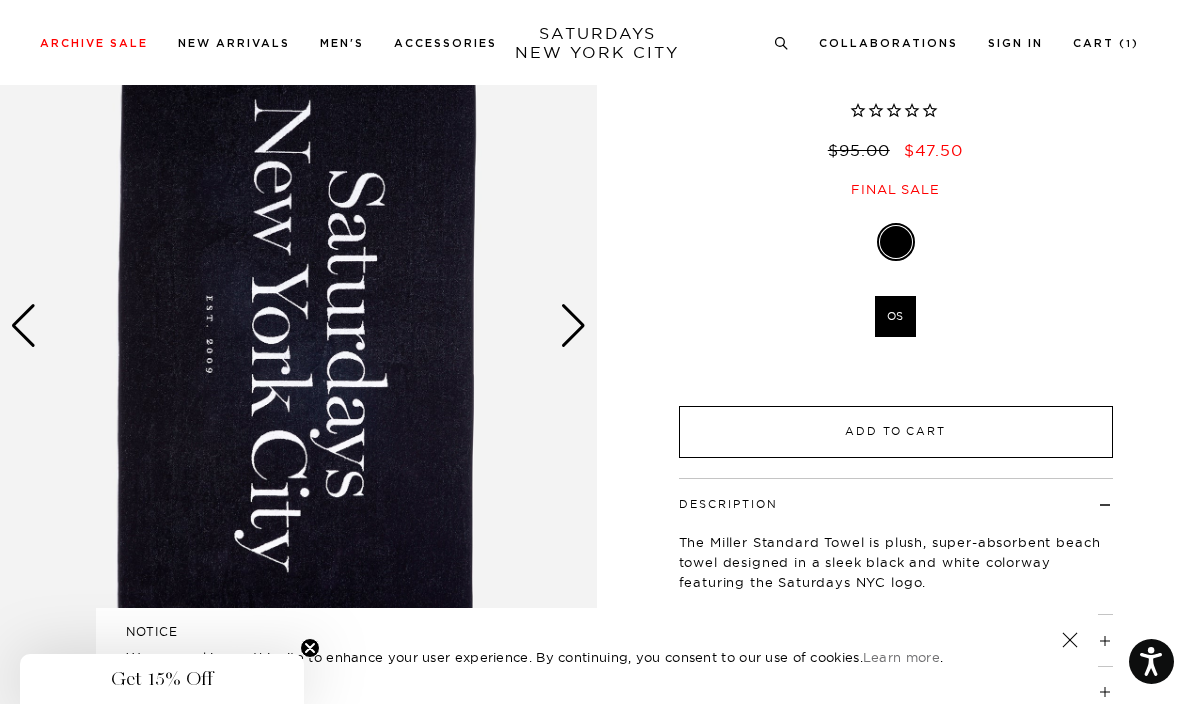 click on "Add to Cart" at bounding box center (896, 432) 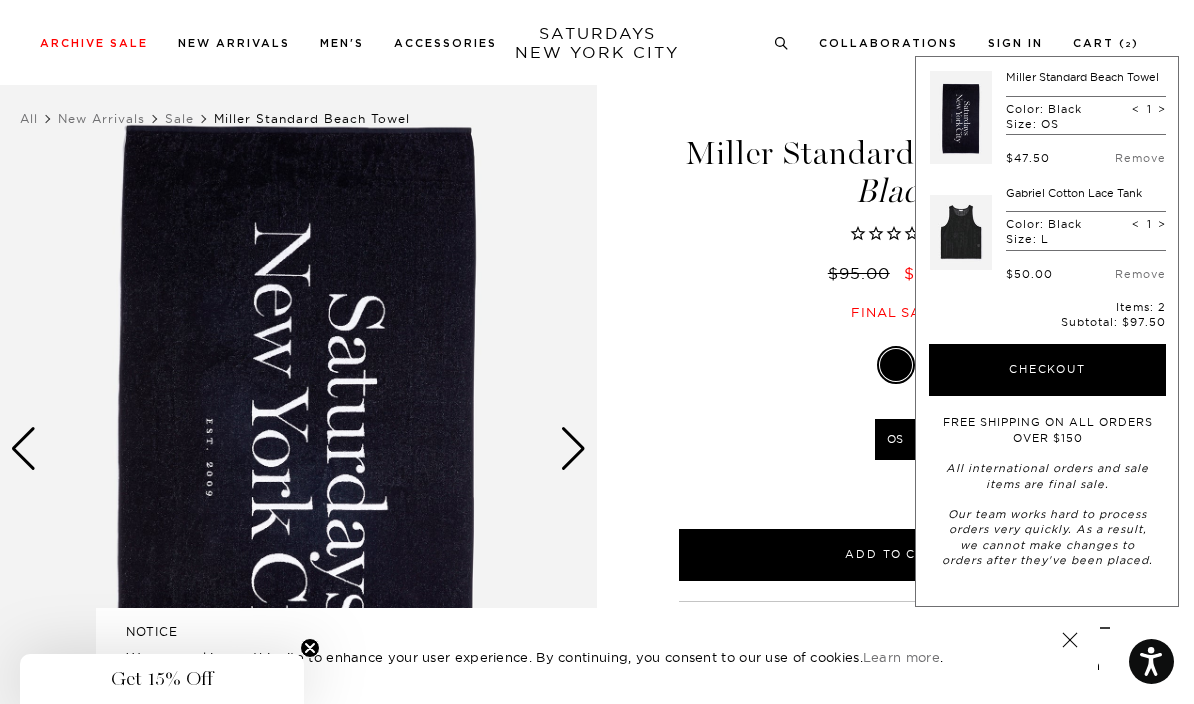 scroll, scrollTop: 0, scrollLeft: 0, axis: both 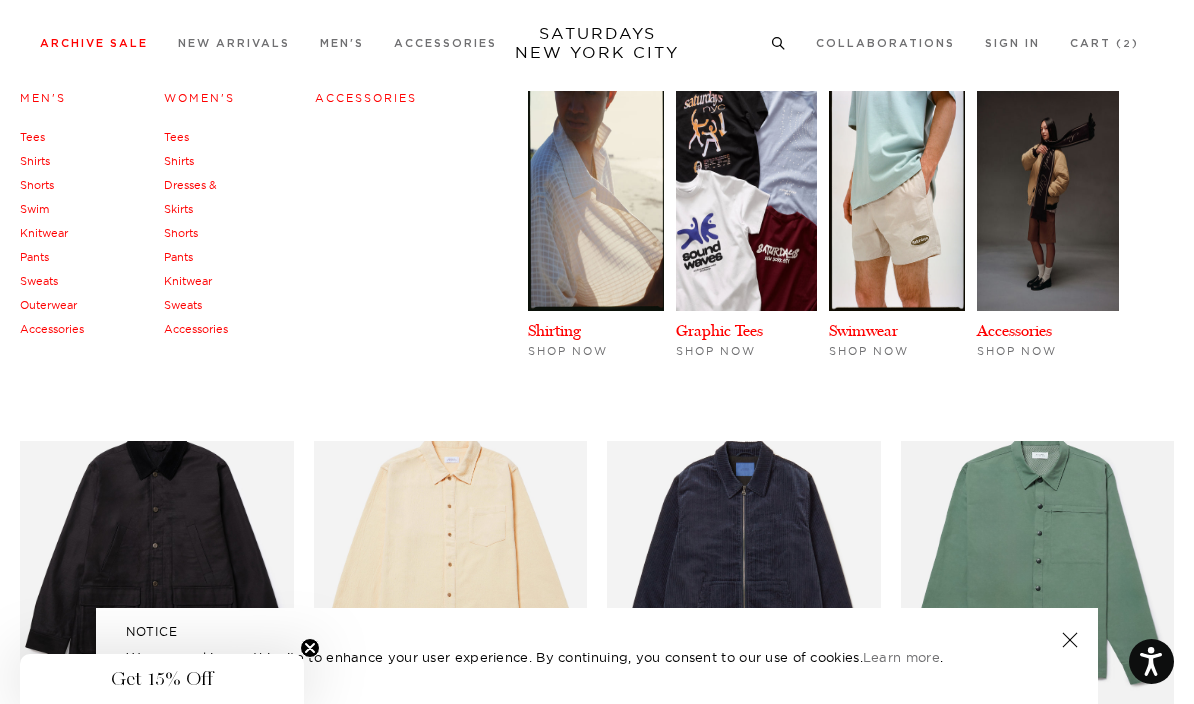 click on "Tees" at bounding box center (32, 137) 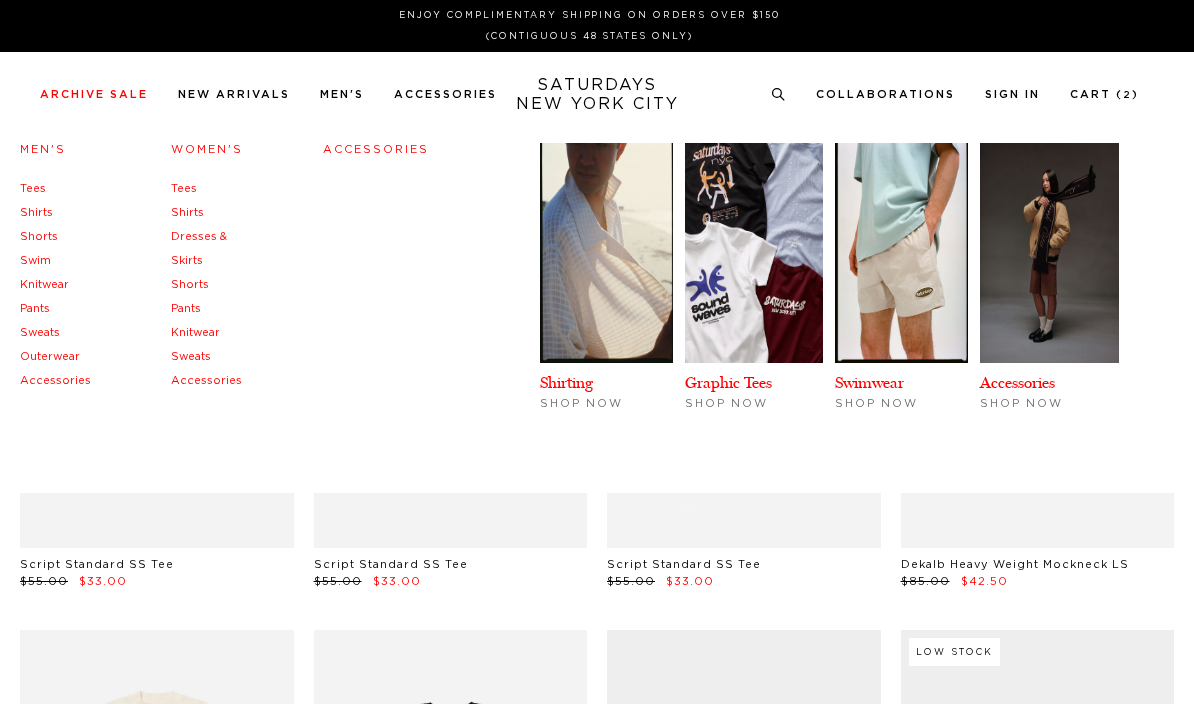 scroll, scrollTop: 0, scrollLeft: 0, axis: both 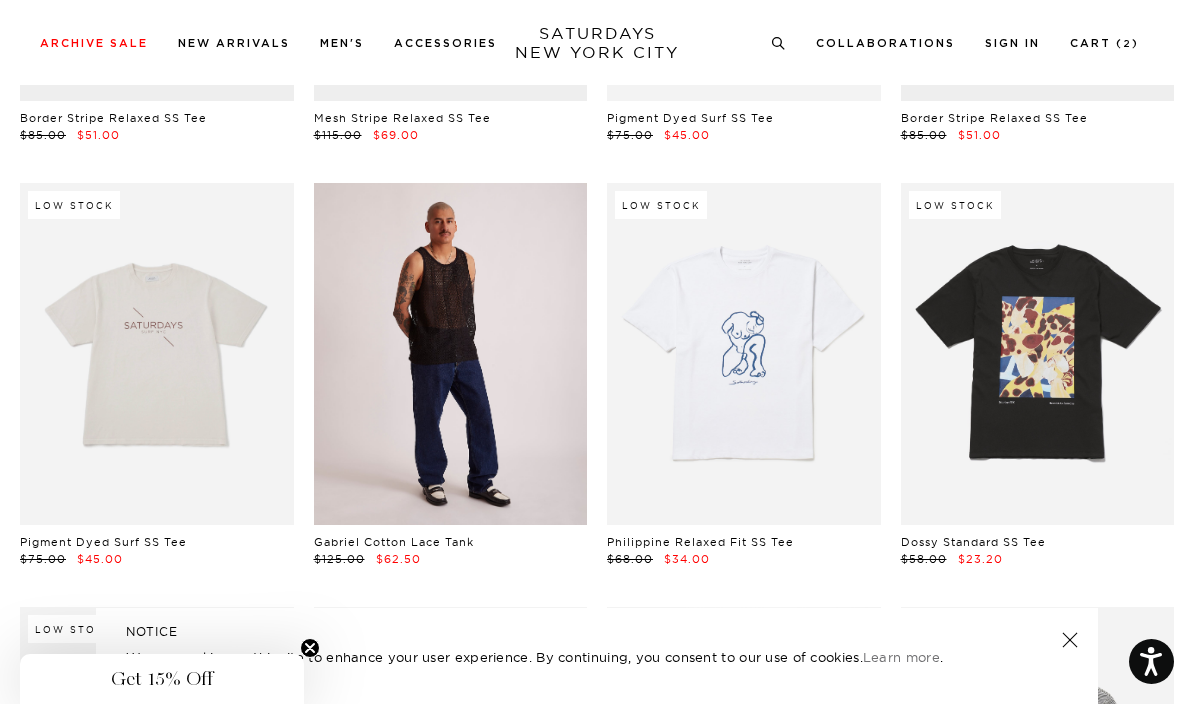 click at bounding box center (451, 354) 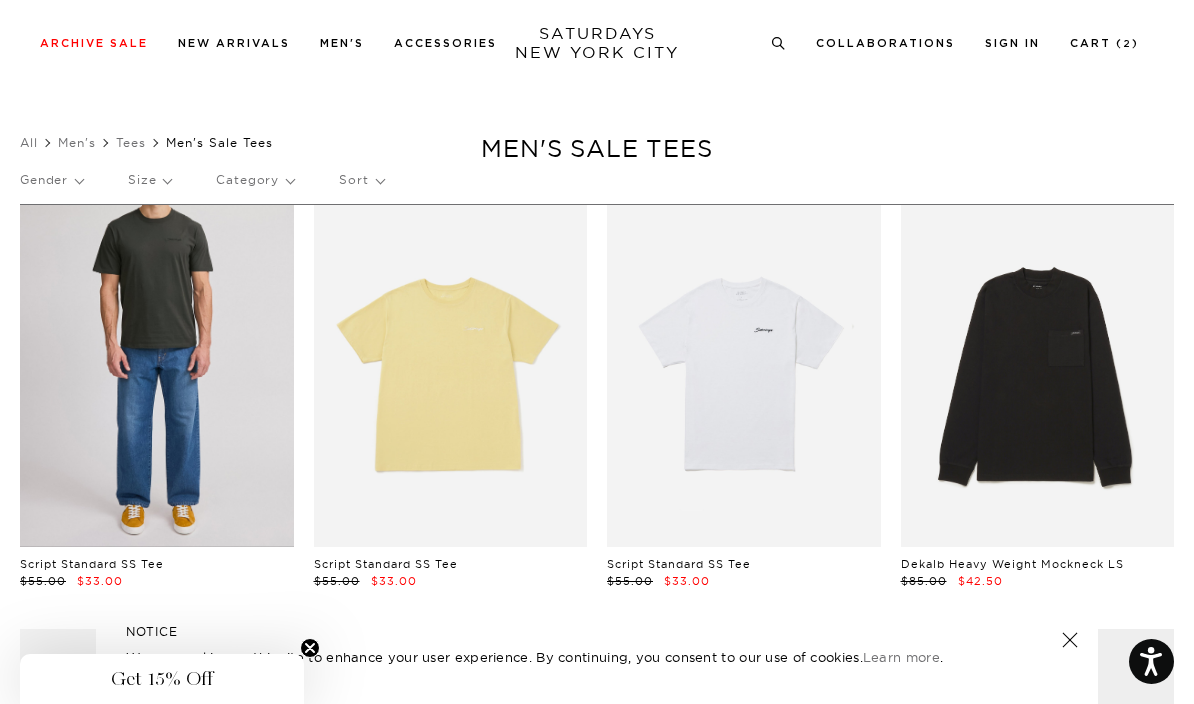 scroll, scrollTop: 0, scrollLeft: 0, axis: both 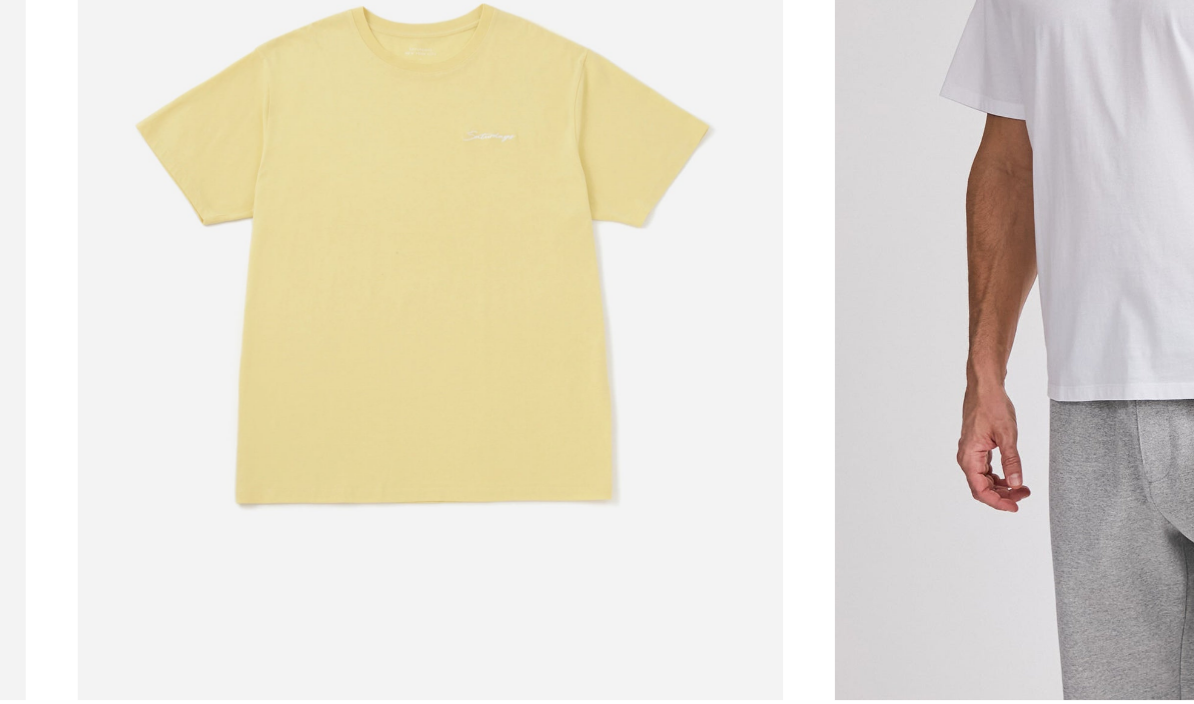 click at bounding box center [744, 377] 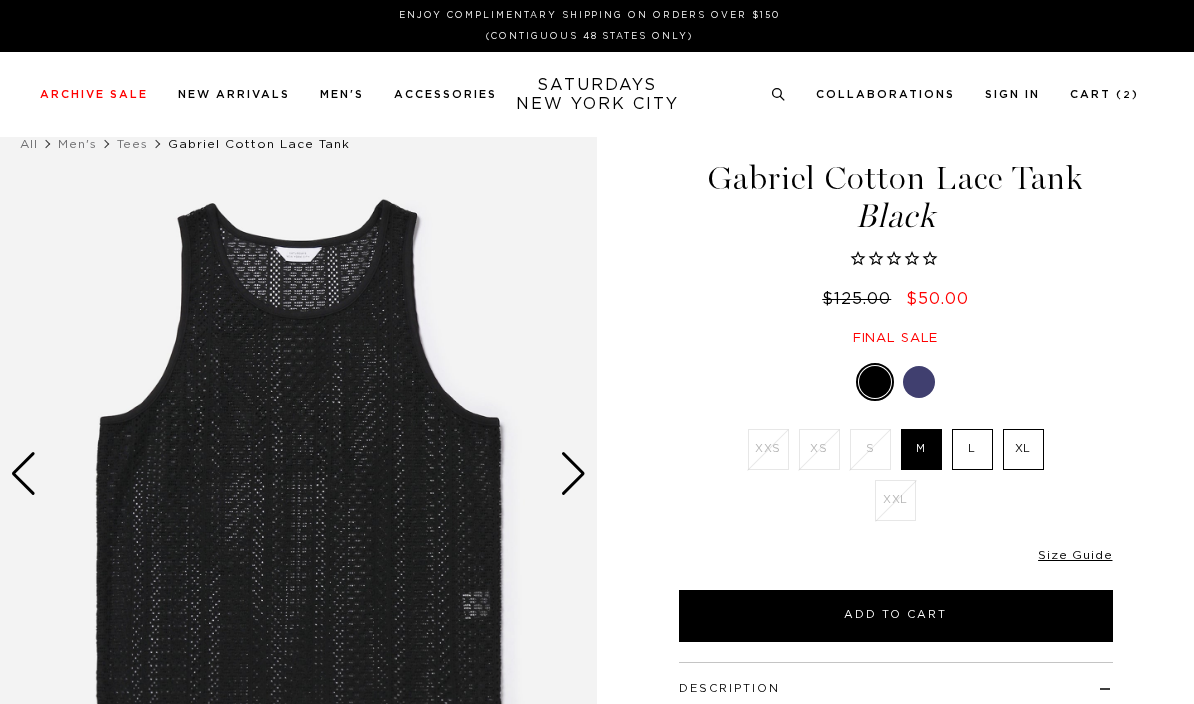 scroll, scrollTop: 0, scrollLeft: 0, axis: both 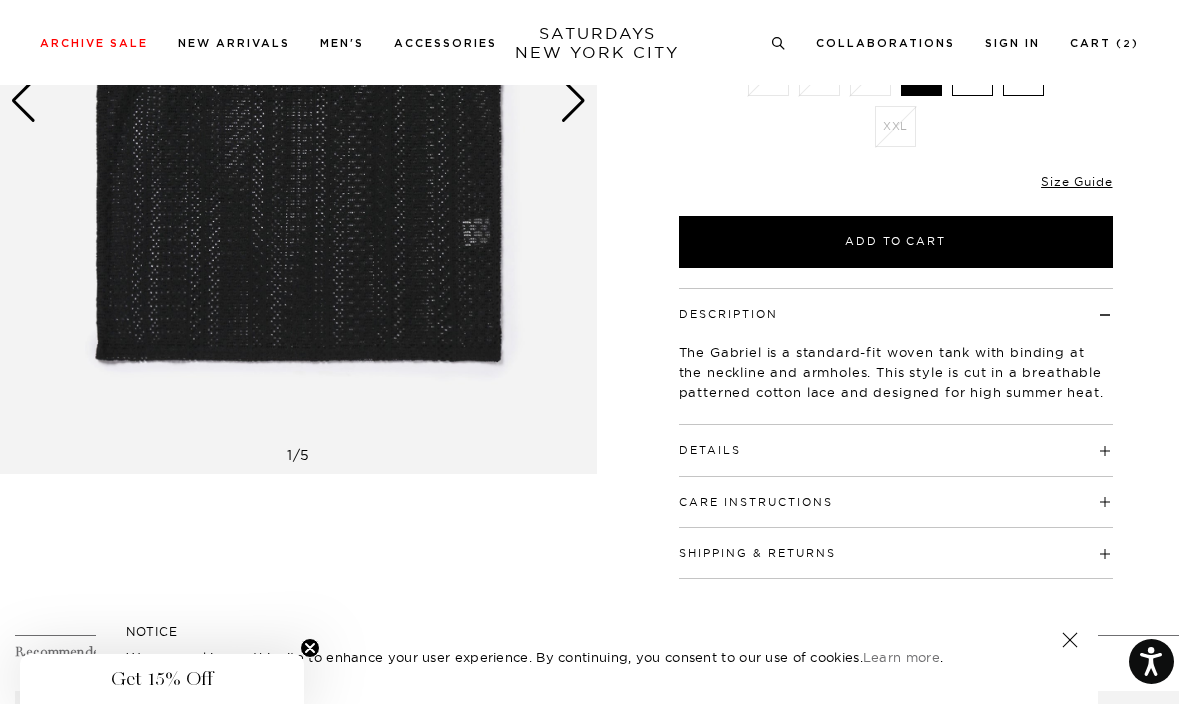 click on "Details" at bounding box center (896, 441) 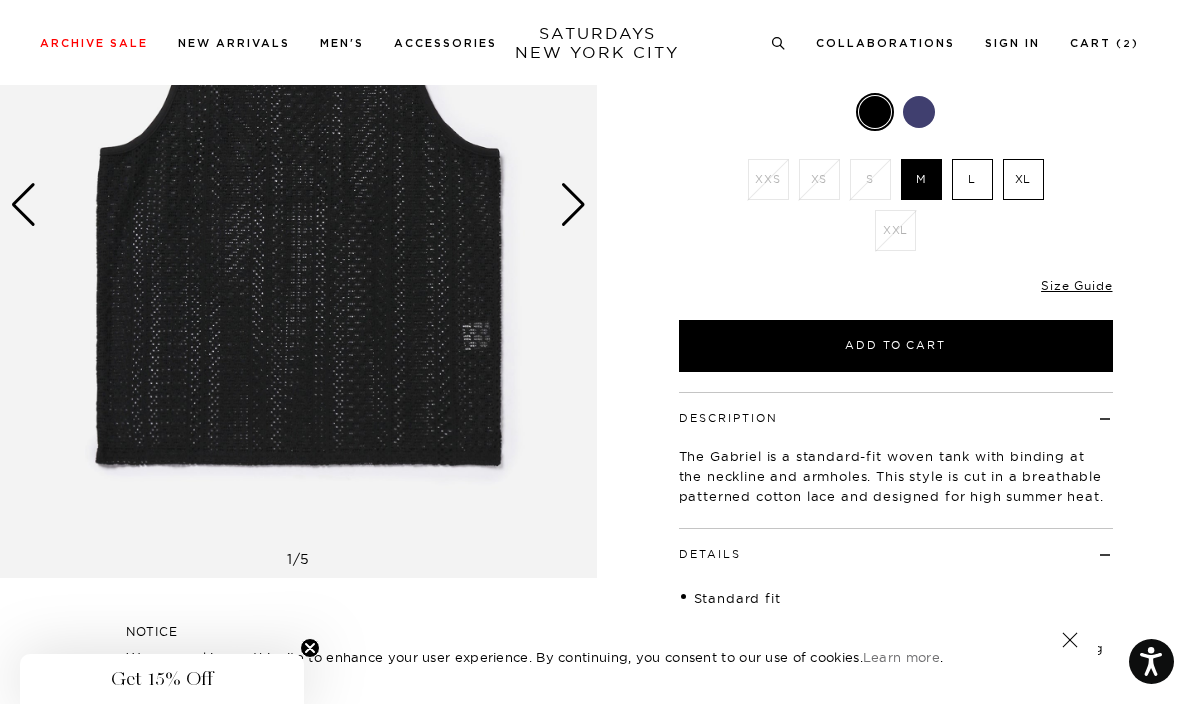 scroll, scrollTop: 172, scrollLeft: 0, axis: vertical 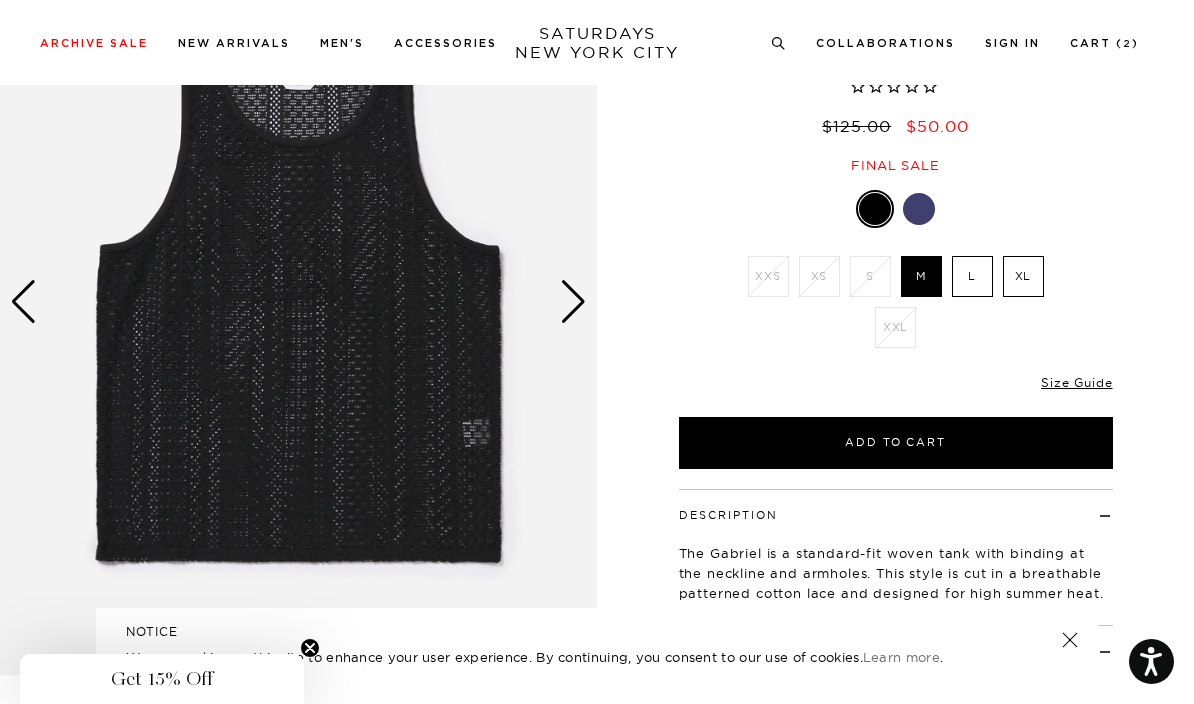 click at bounding box center [298, 302] 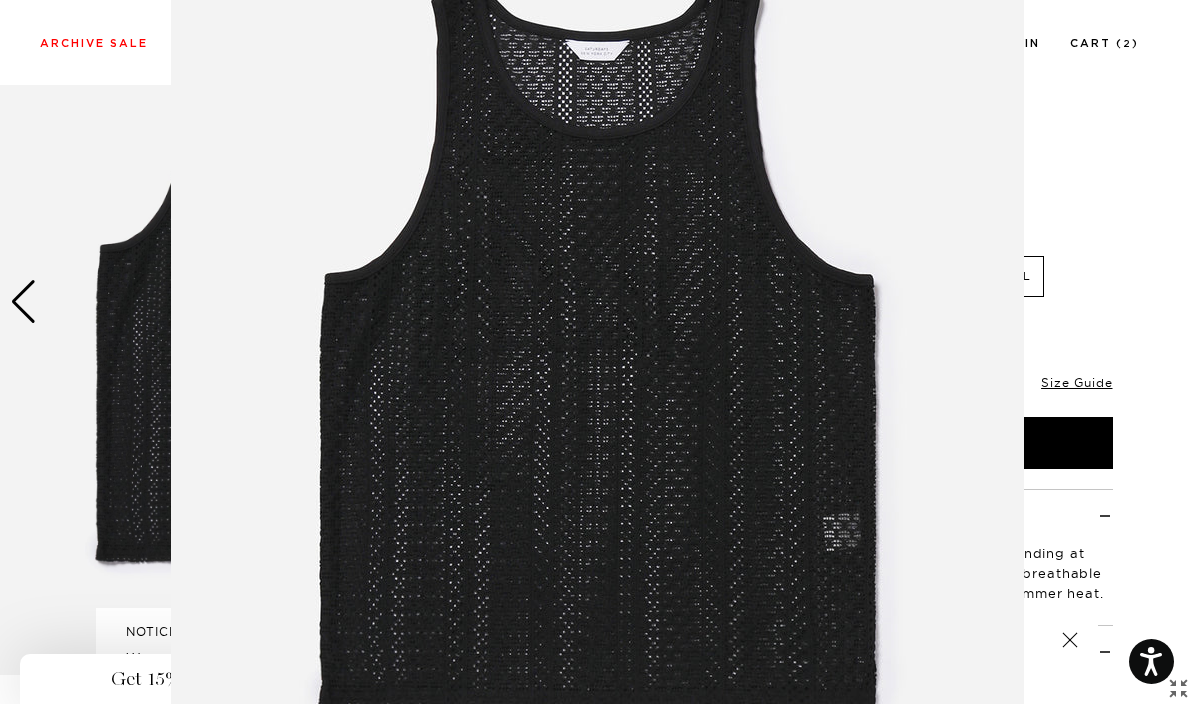 click at bounding box center (597, 352) 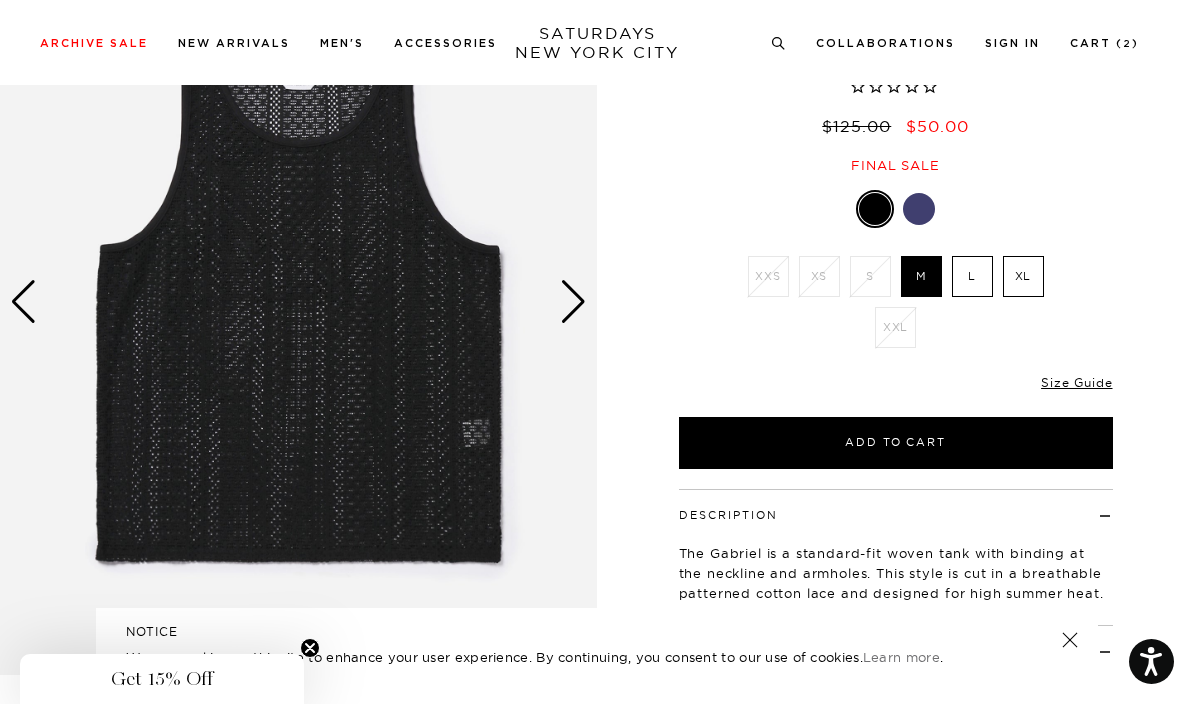 click at bounding box center (23, 302) 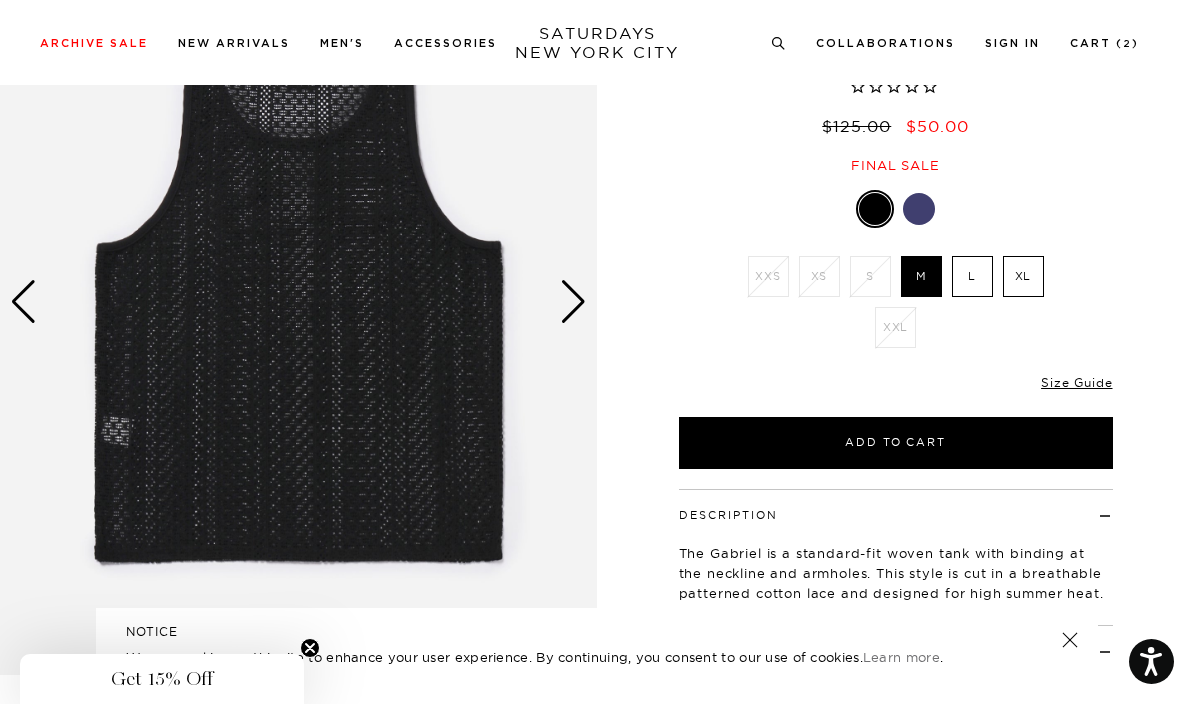 click at bounding box center [23, 302] 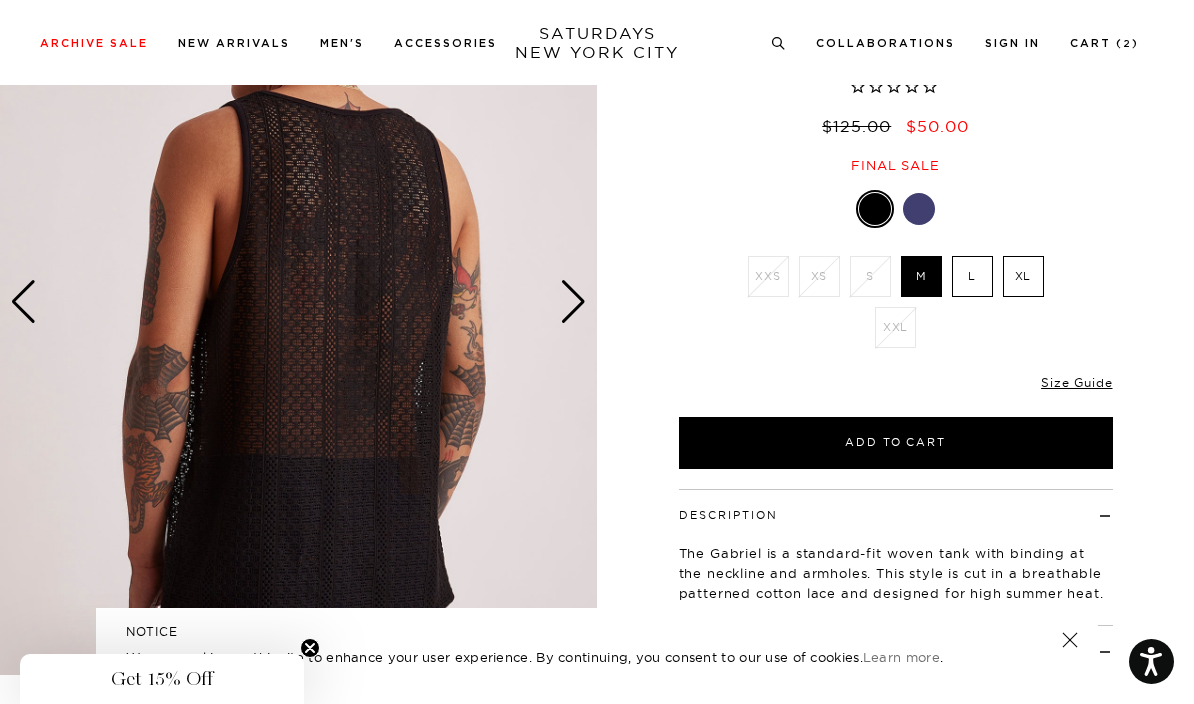 click at bounding box center [23, 302] 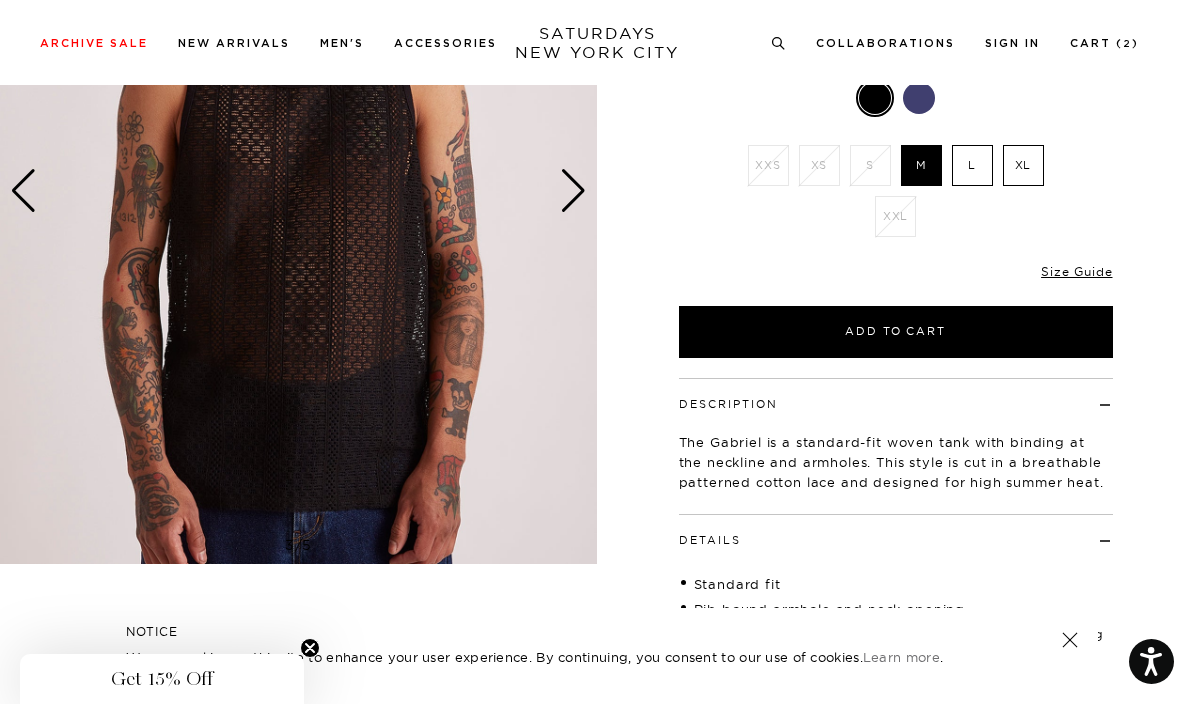 scroll, scrollTop: 282, scrollLeft: 0, axis: vertical 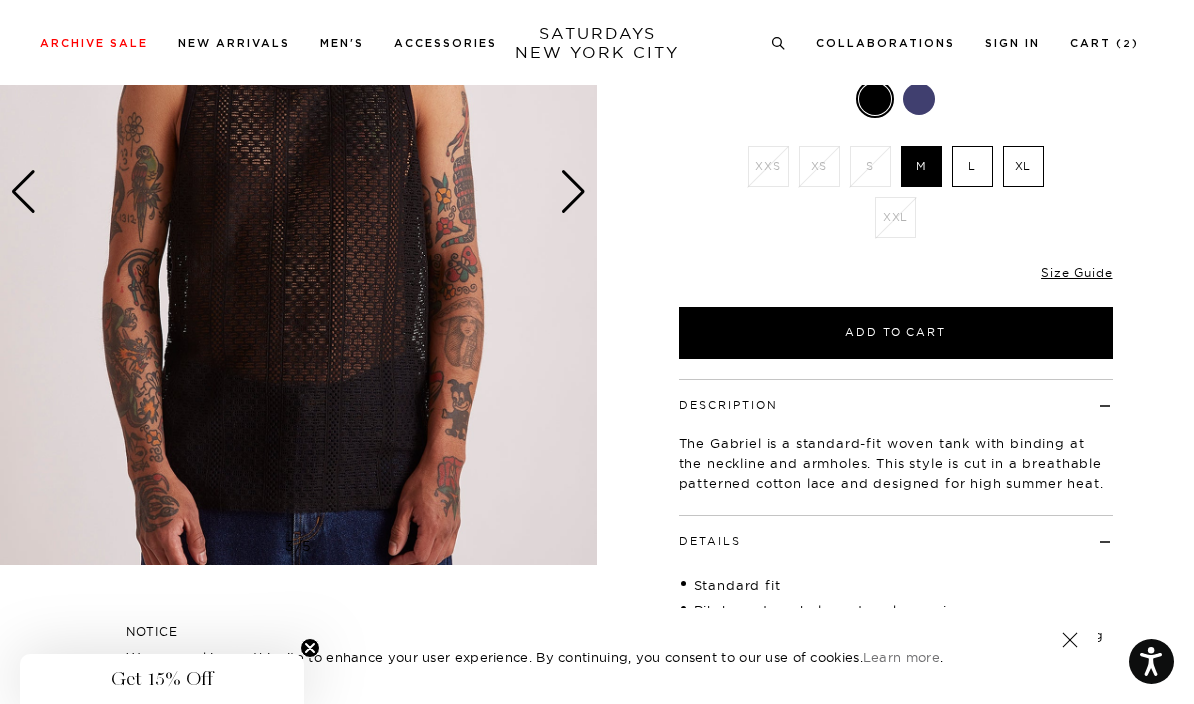 click at bounding box center (573, 192) 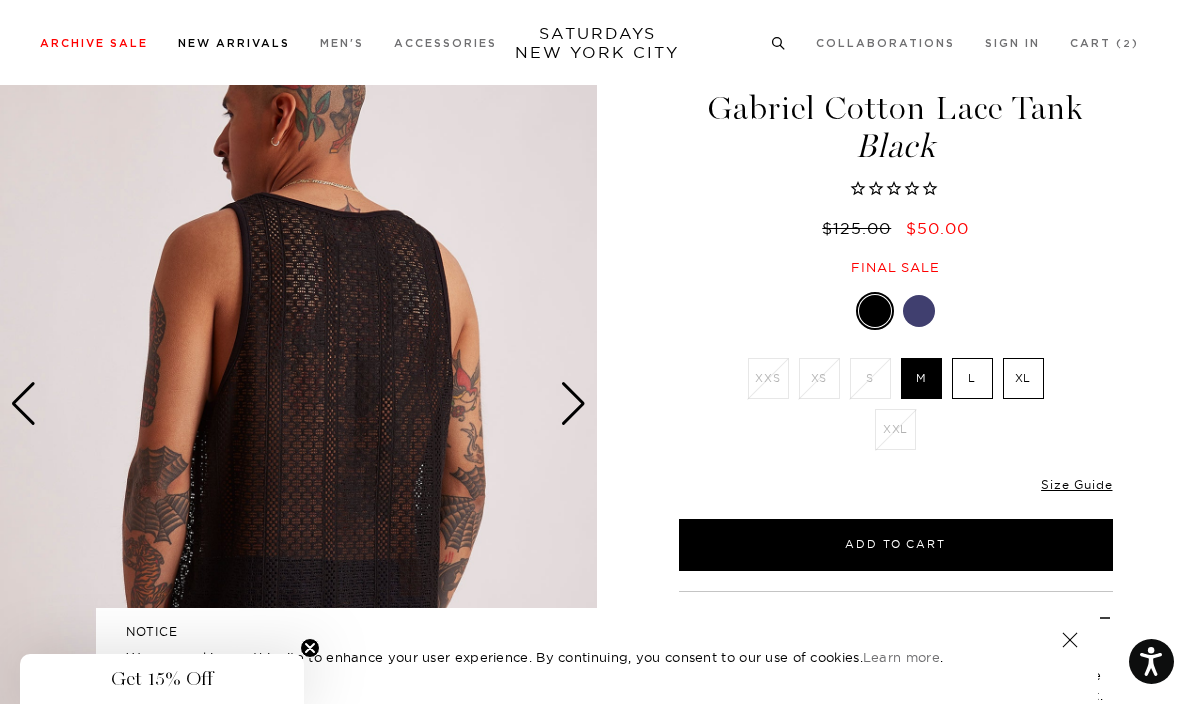 scroll, scrollTop: 0, scrollLeft: 0, axis: both 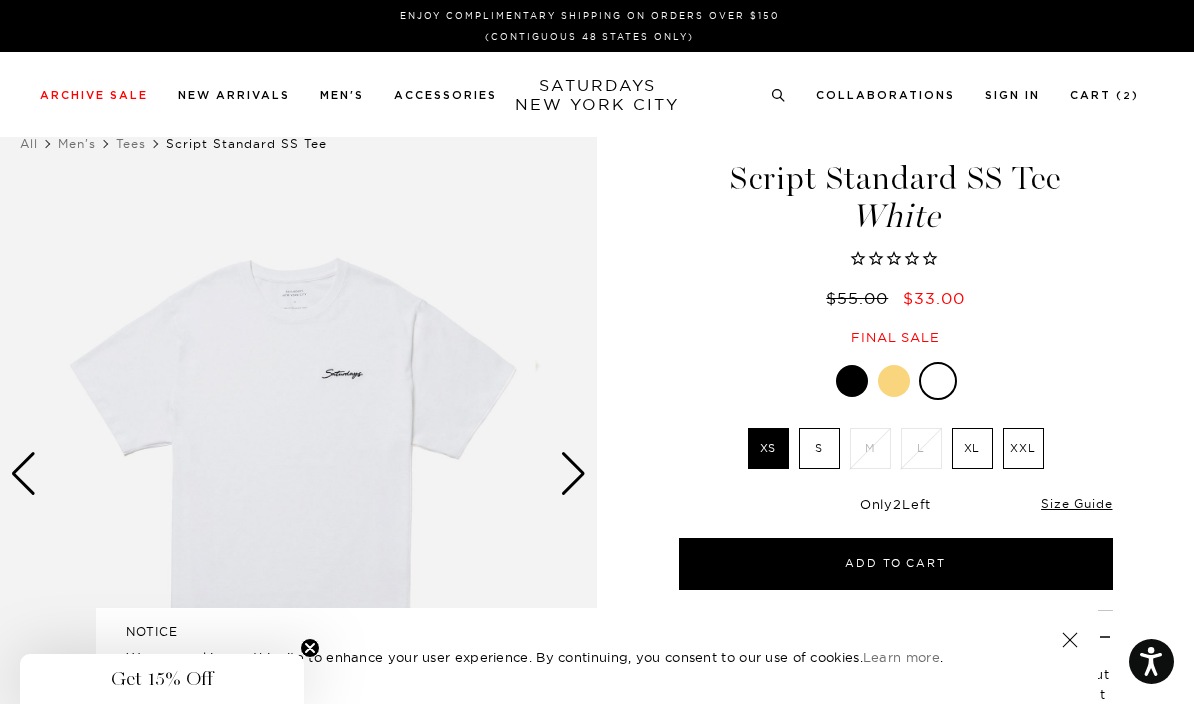 click at bounding box center (298, 474) 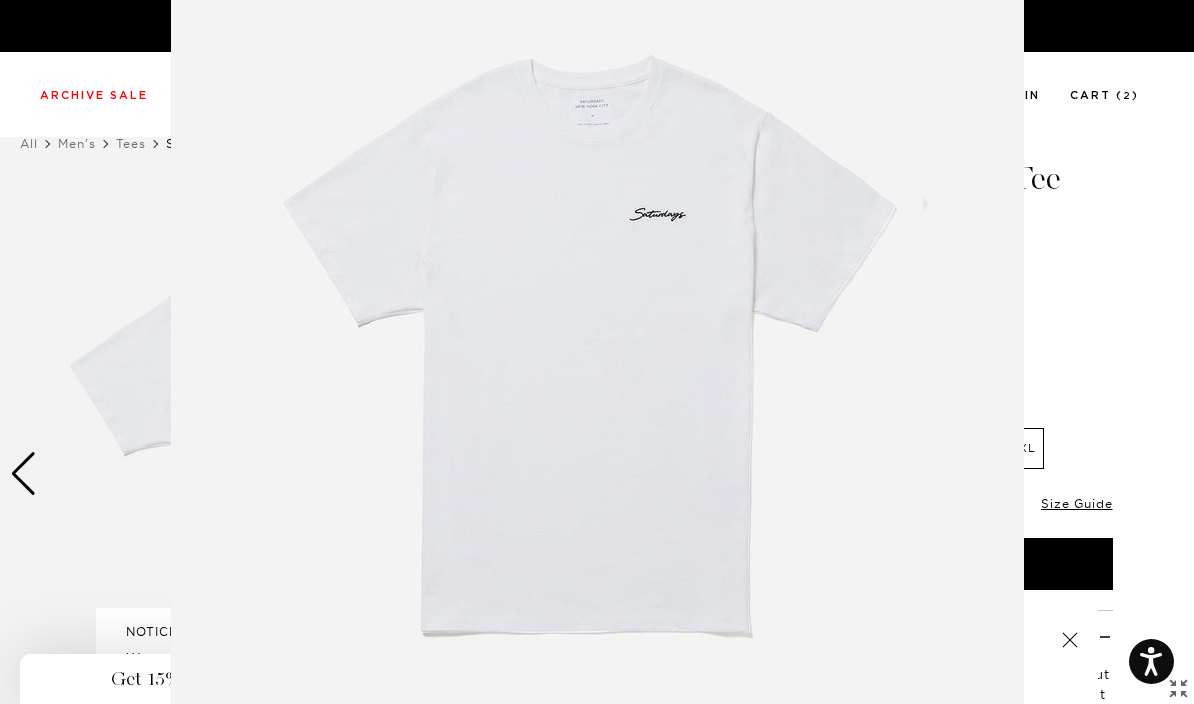 click at bounding box center (597, 352) 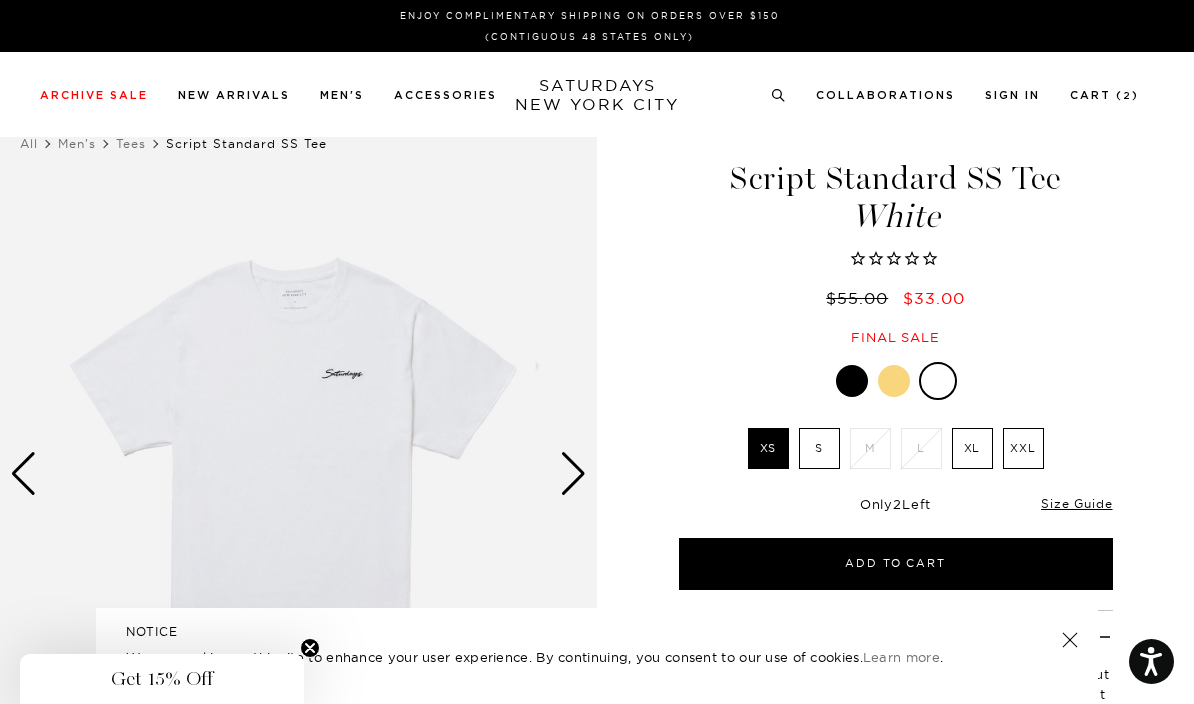 click at bounding box center [573, 474] 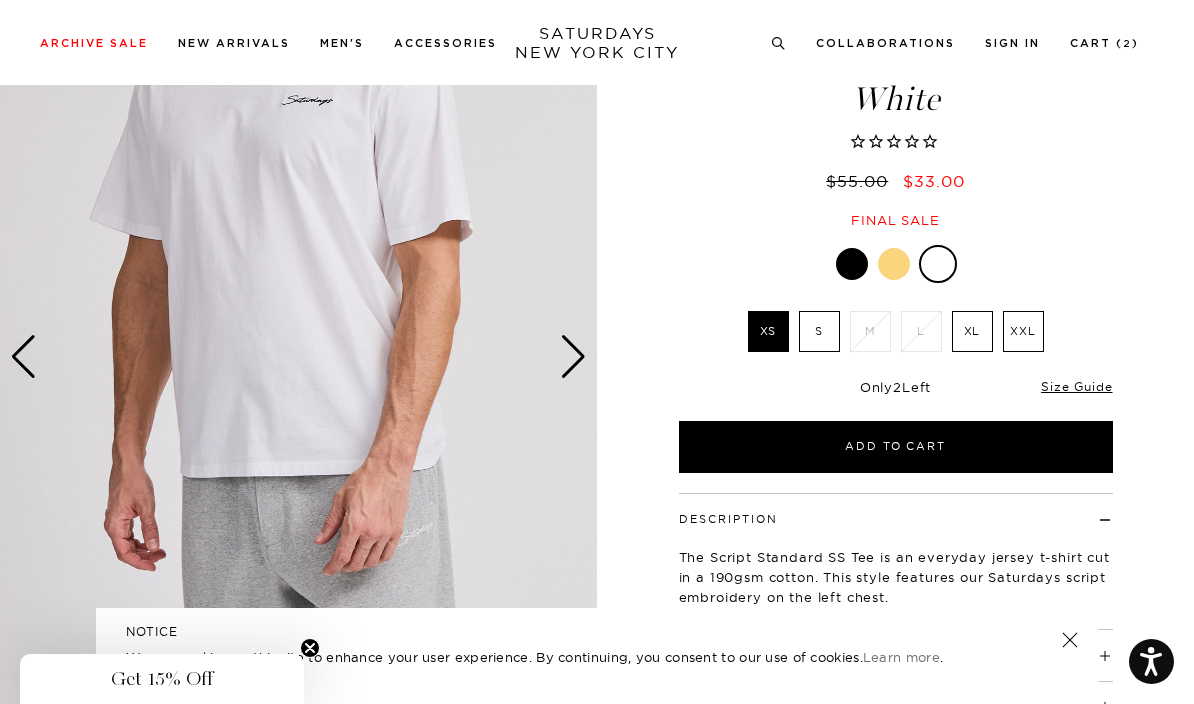 scroll, scrollTop: 122, scrollLeft: 0, axis: vertical 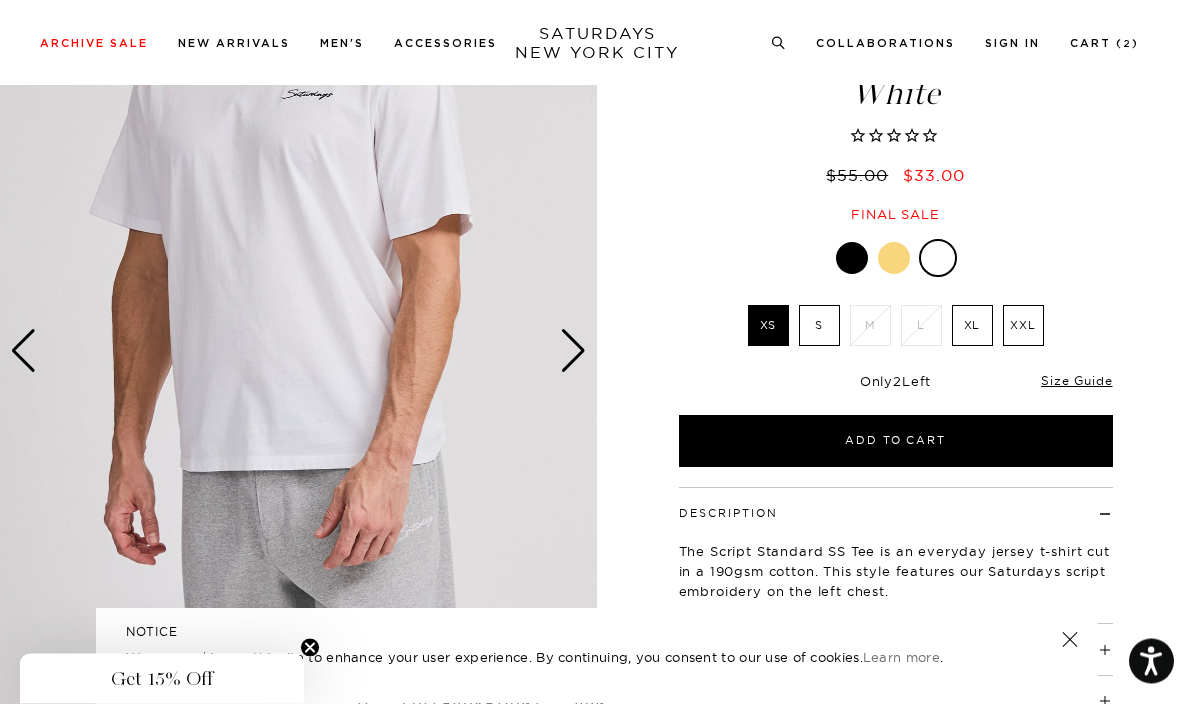 click on "XL" at bounding box center [972, 326] 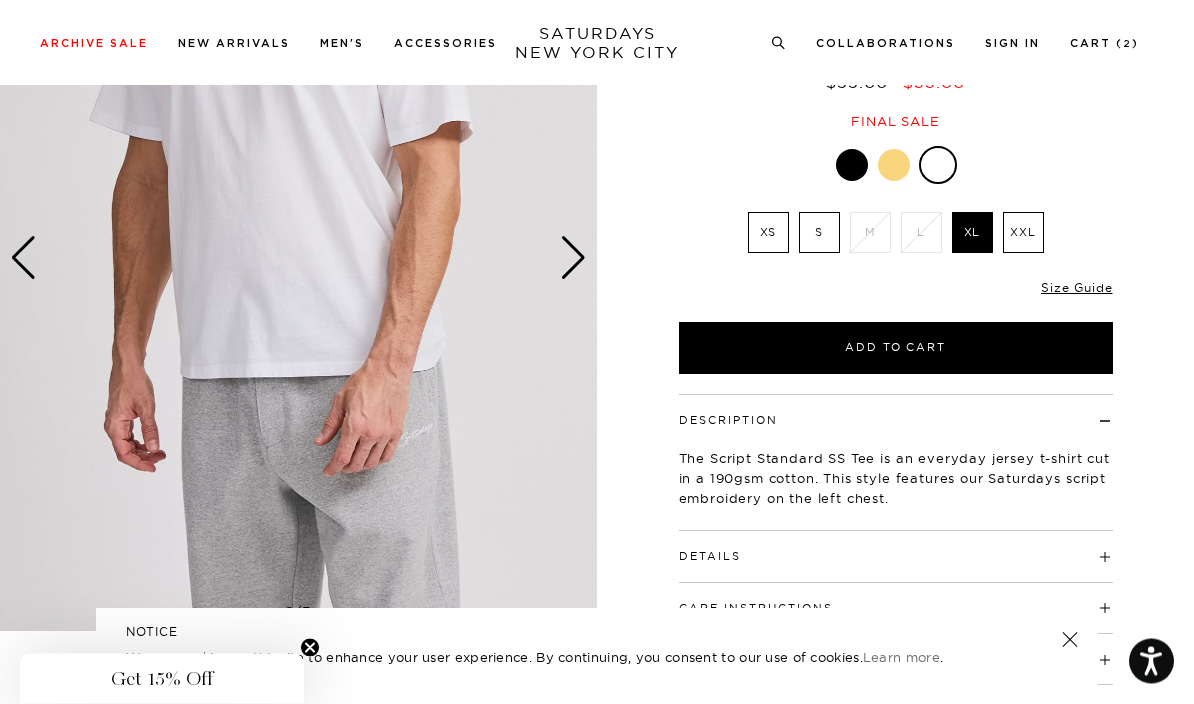 scroll, scrollTop: 216, scrollLeft: 0, axis: vertical 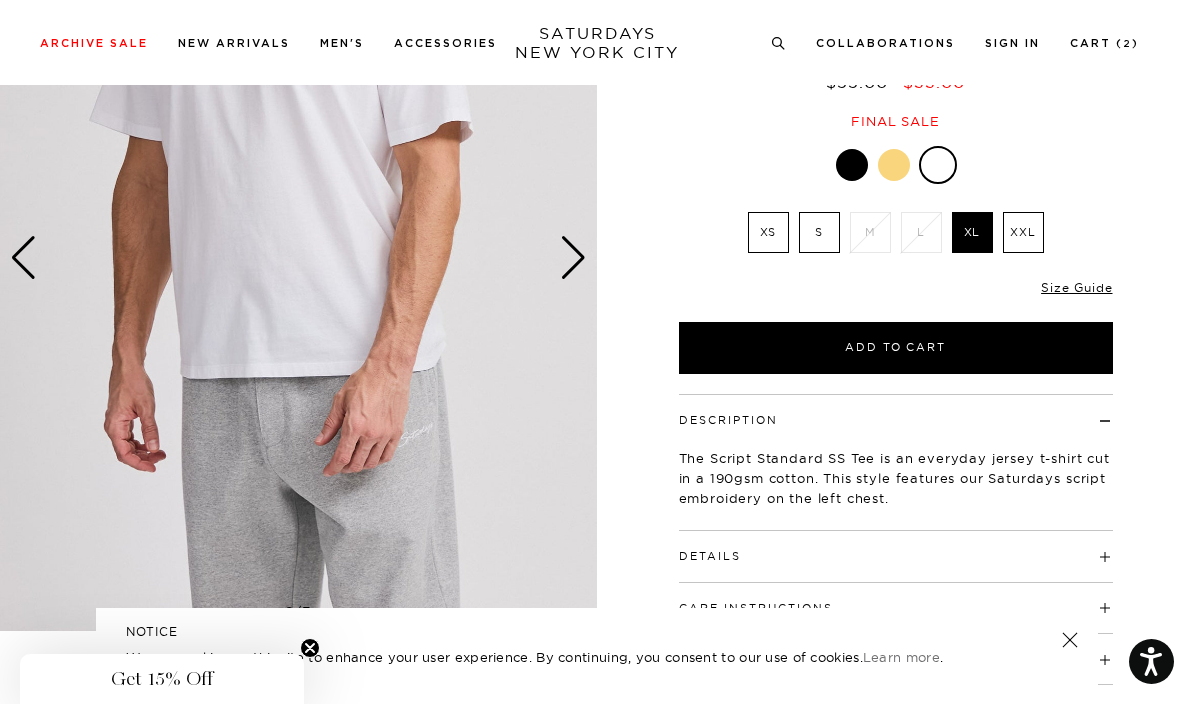 click on "Details" at bounding box center (896, 547) 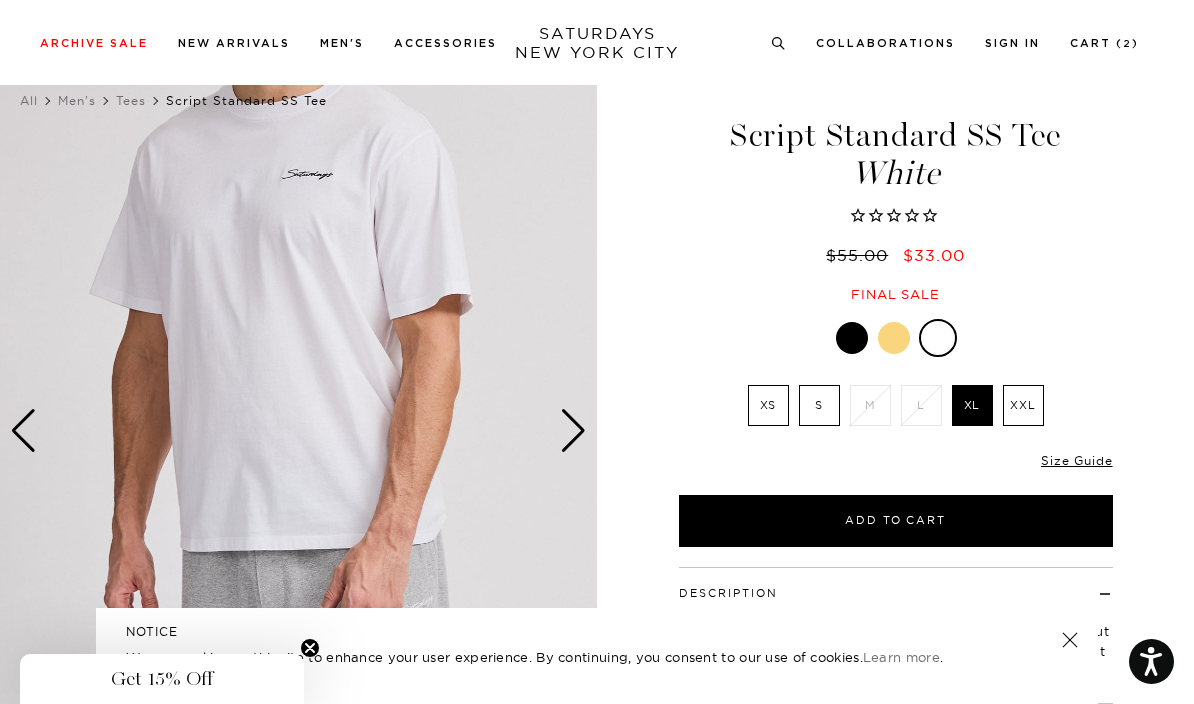 scroll, scrollTop: 0, scrollLeft: 0, axis: both 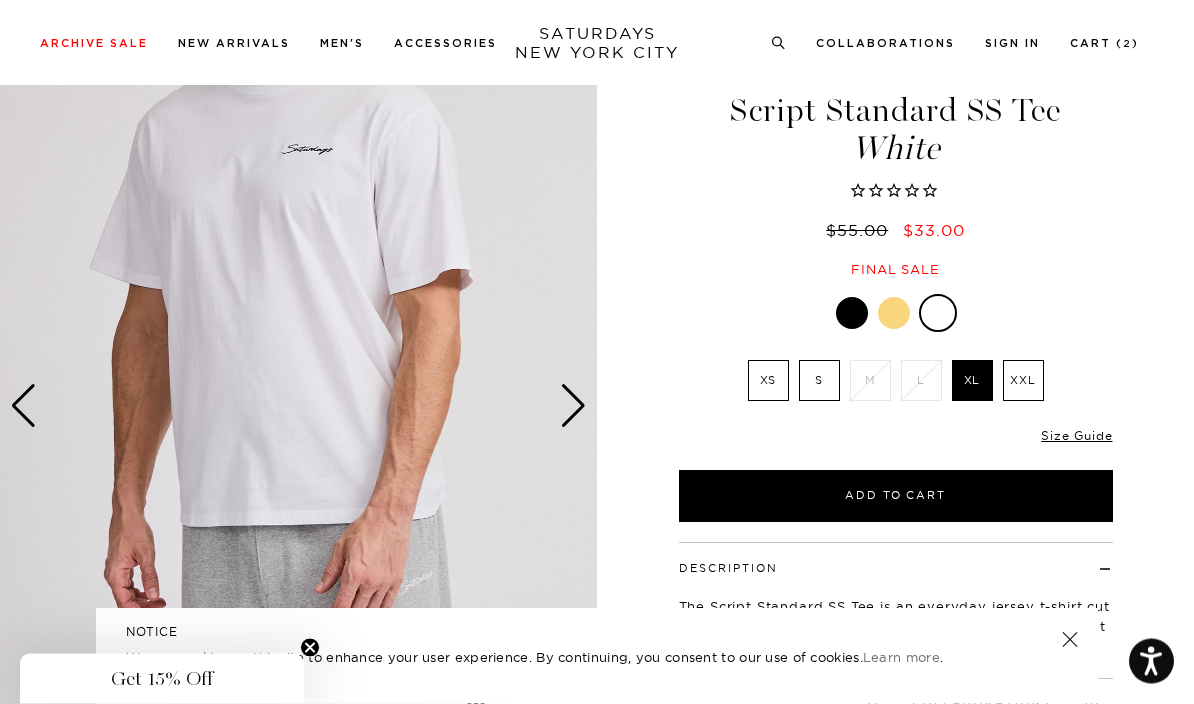 click at bounding box center (573, 407) 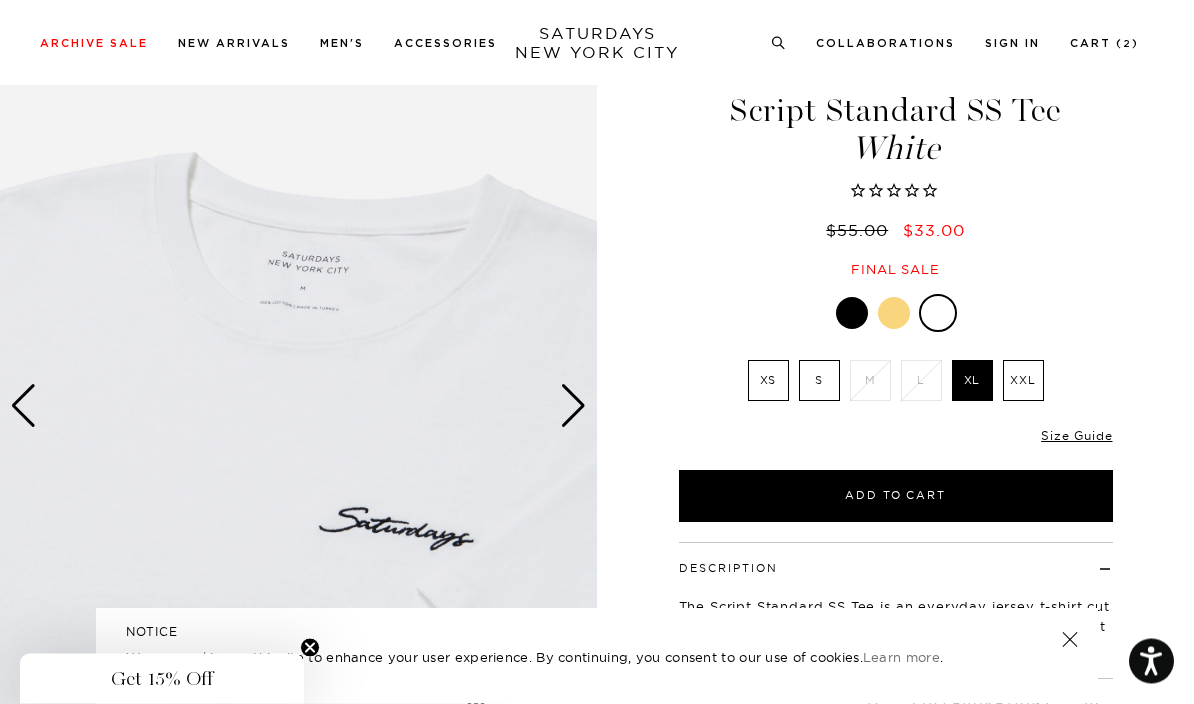 scroll, scrollTop: 68, scrollLeft: 0, axis: vertical 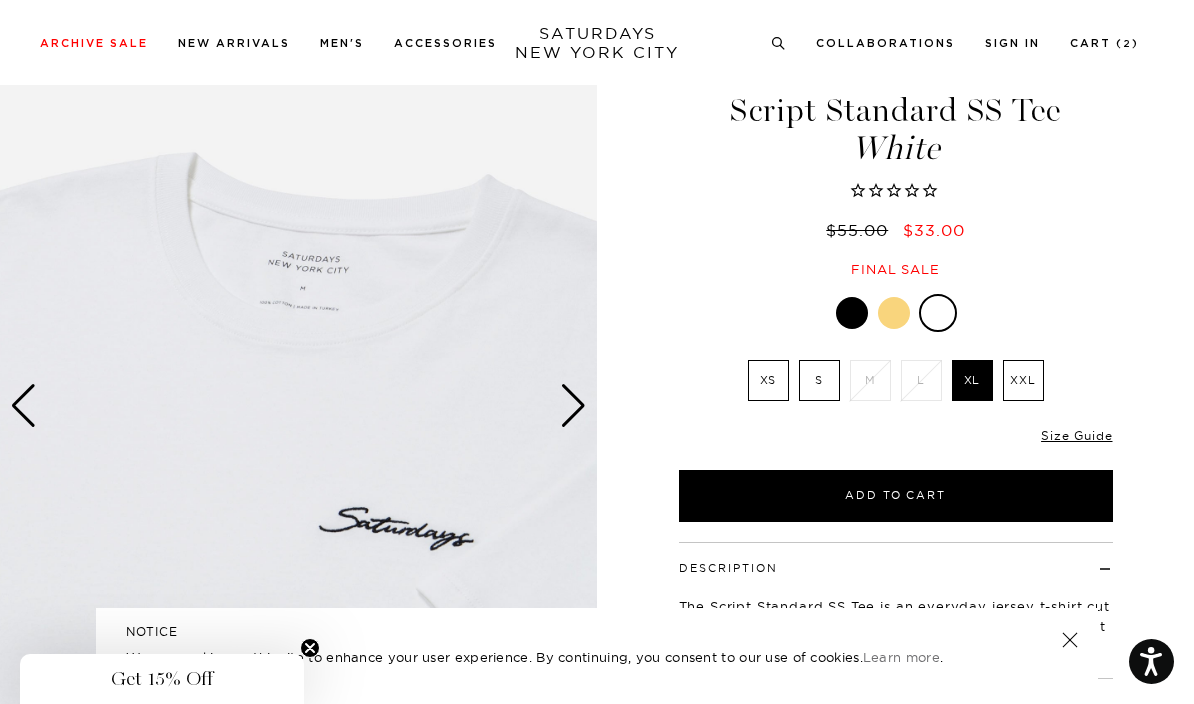 click at bounding box center [573, 406] 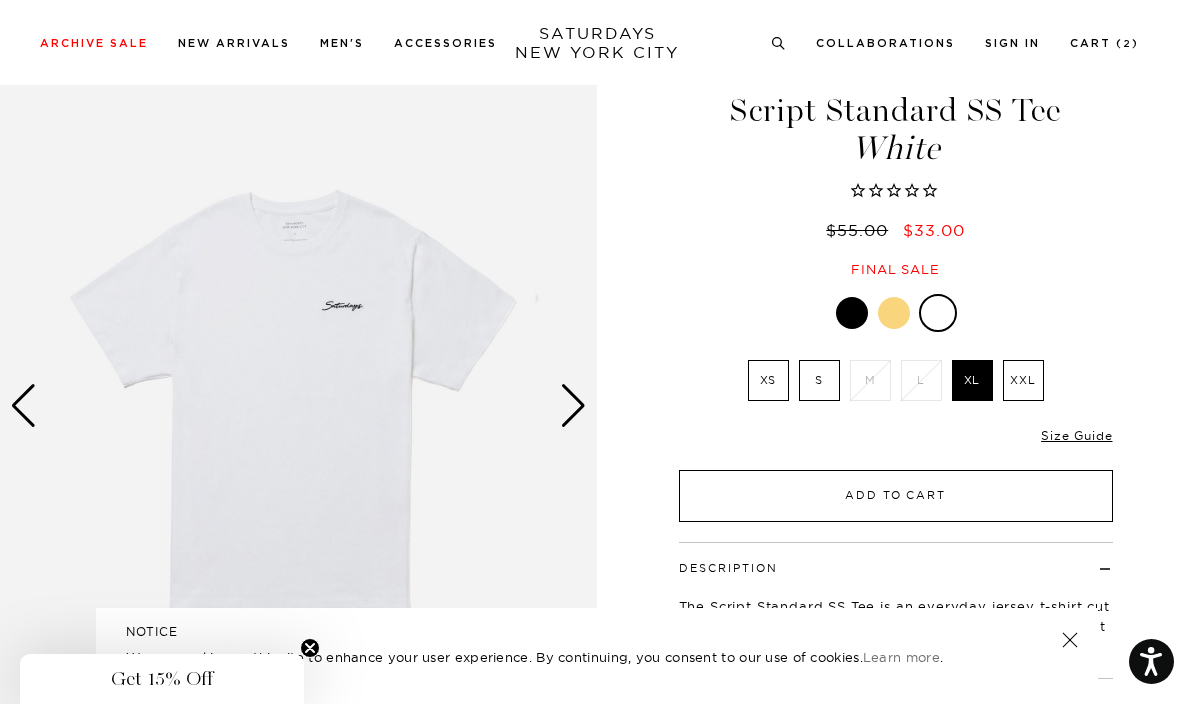 click on "Add to Cart" at bounding box center [896, 496] 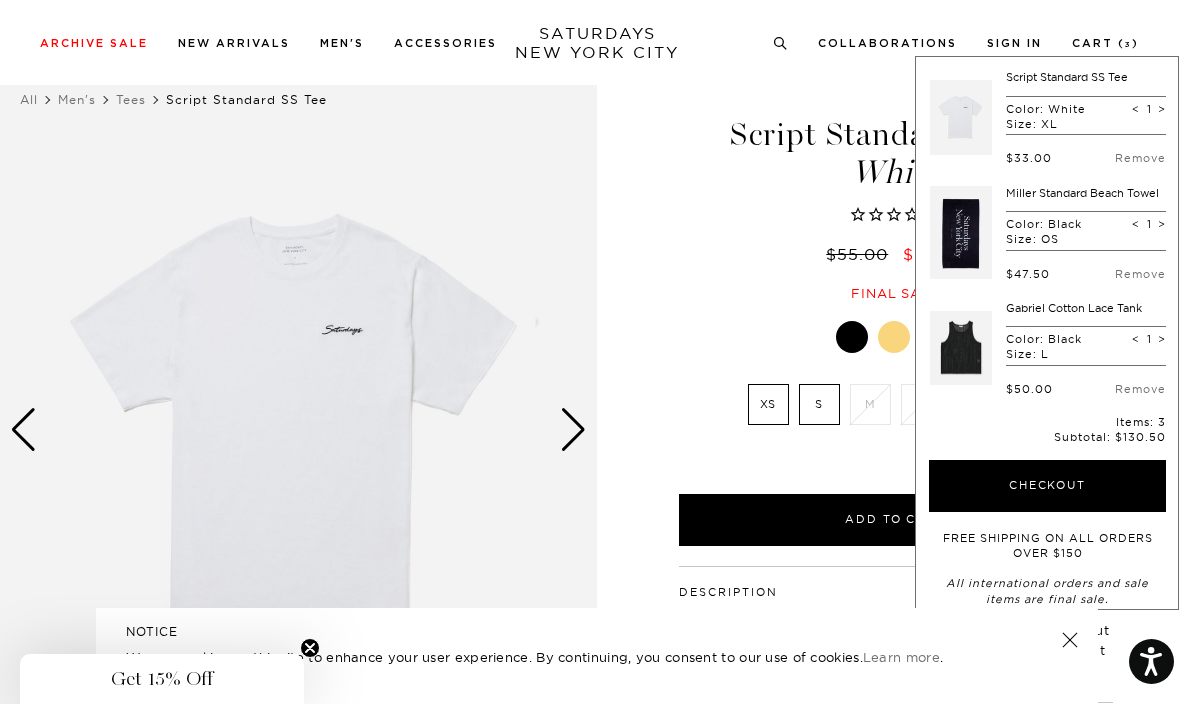 scroll, scrollTop: 51, scrollLeft: 0, axis: vertical 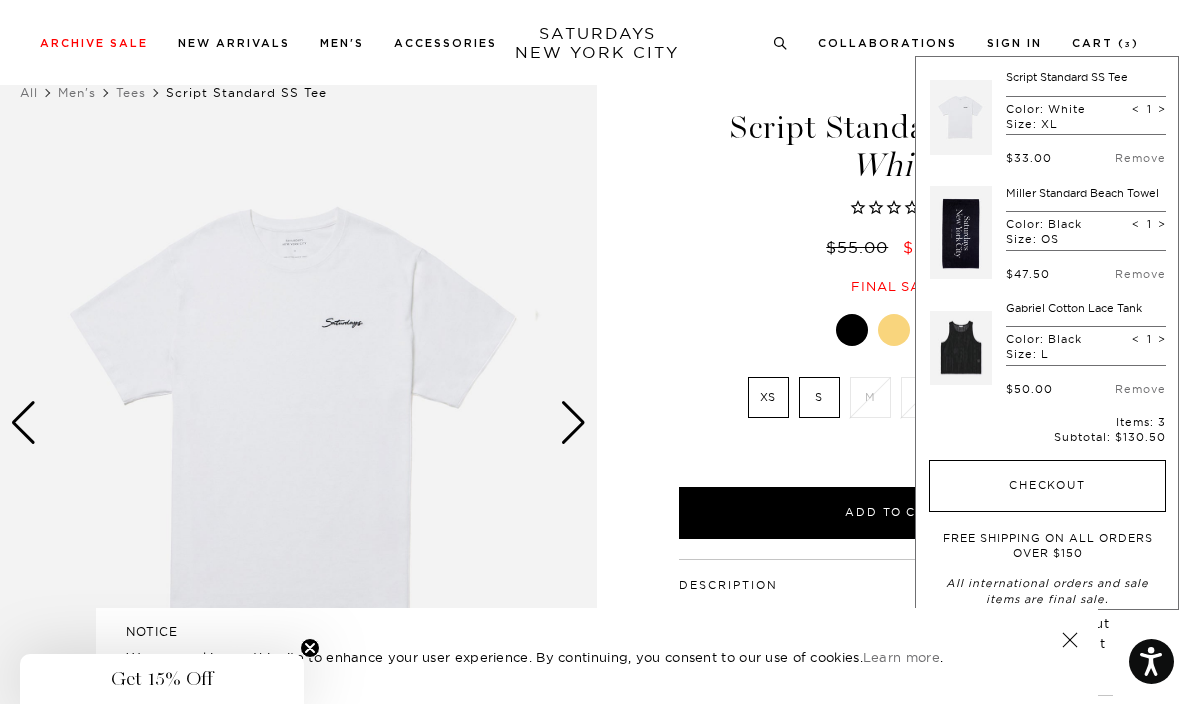 click on "Checkout" at bounding box center (1047, 486) 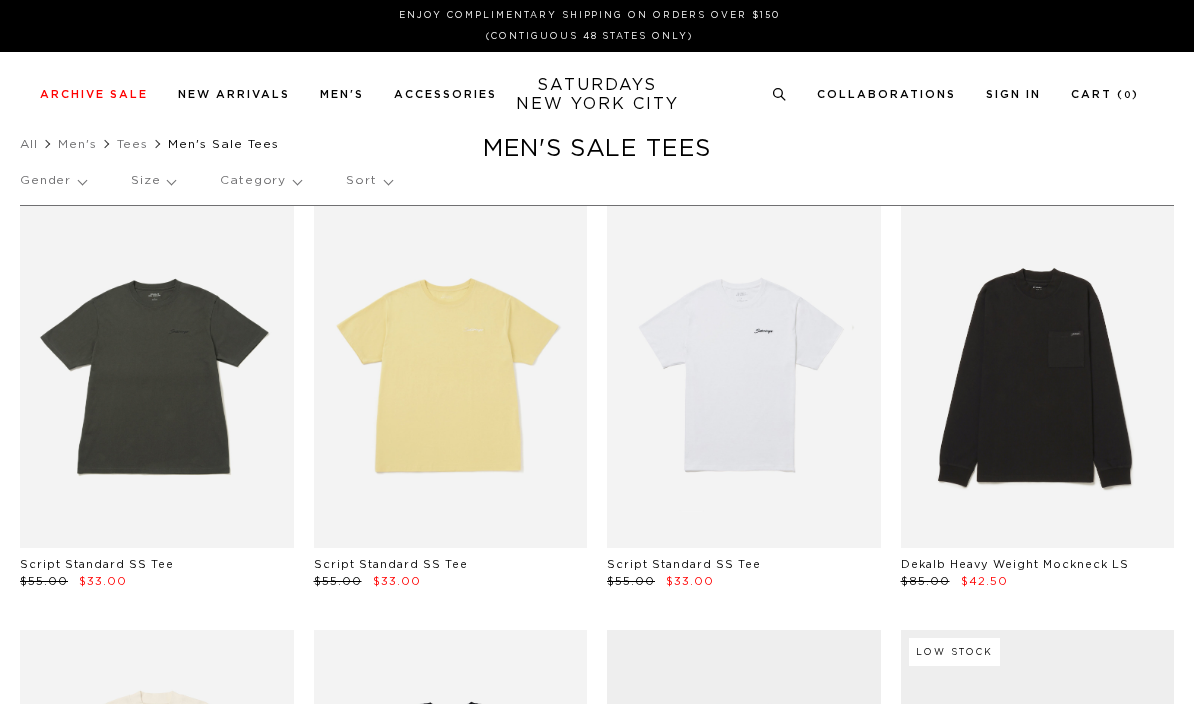scroll, scrollTop: 0, scrollLeft: 0, axis: both 